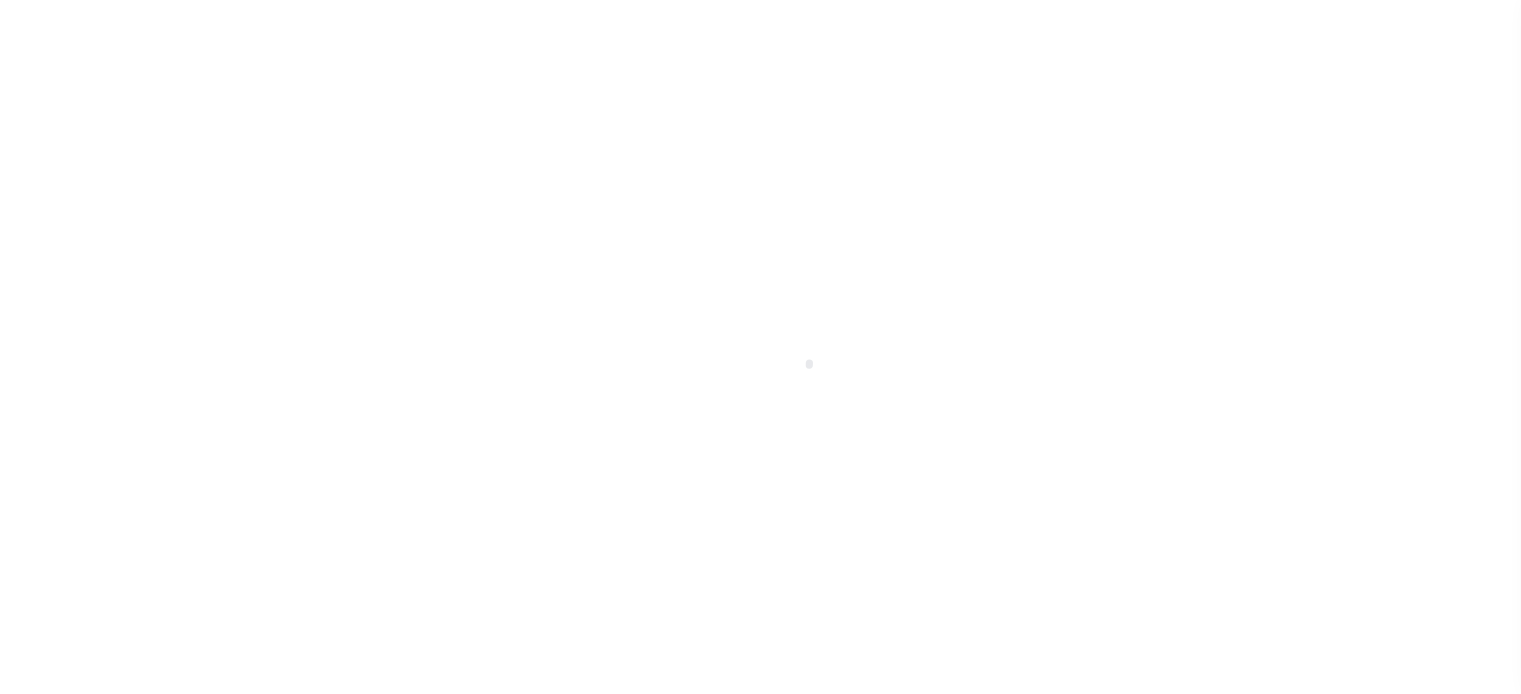 scroll, scrollTop: 0, scrollLeft: 0, axis: both 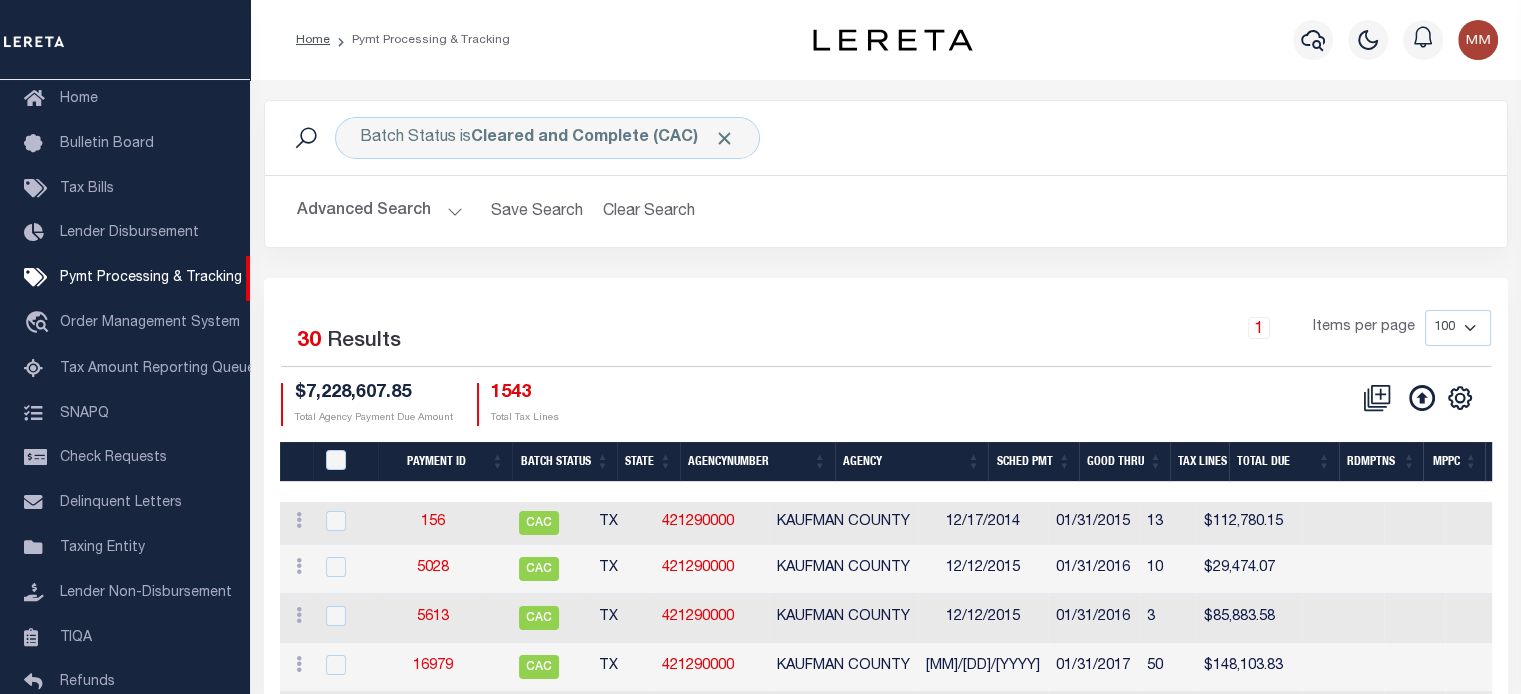 click on "Advanced Search" at bounding box center (380, 211) 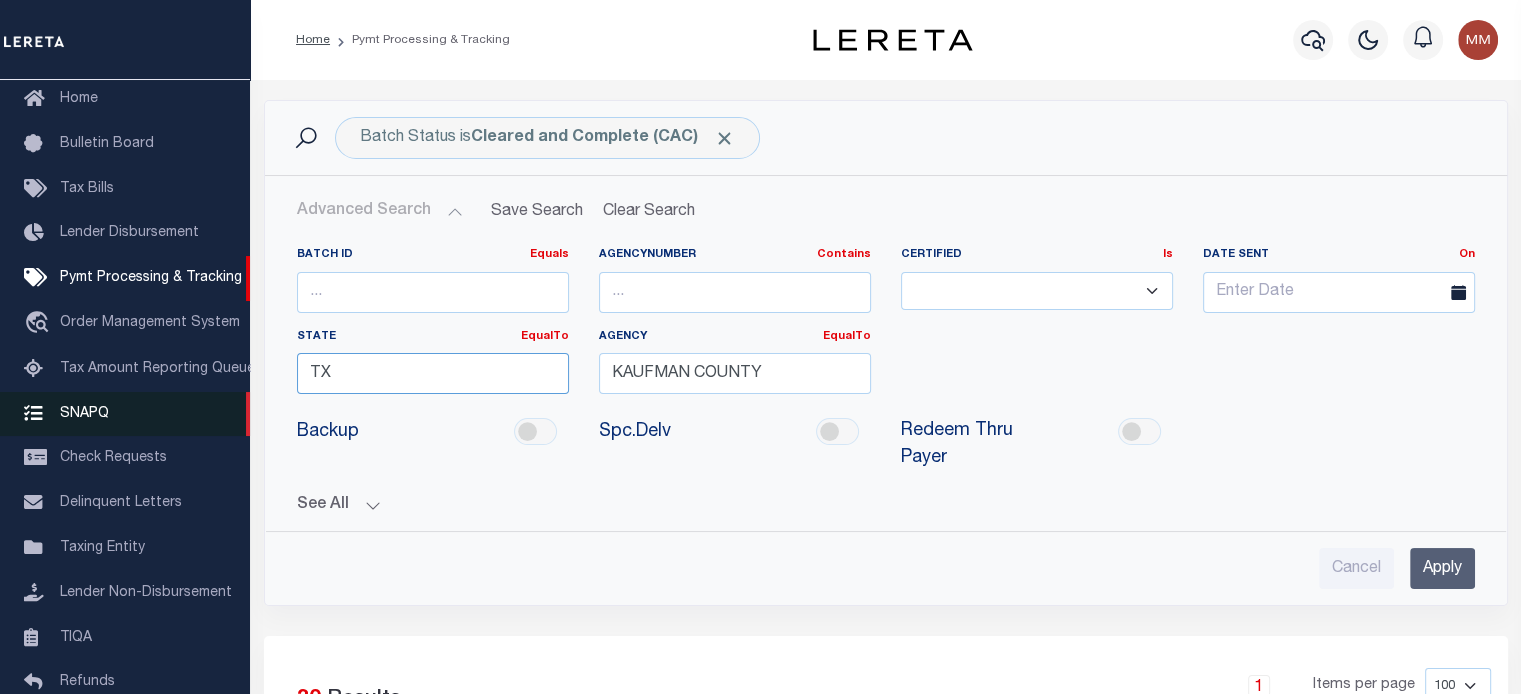 drag, startPoint x: 369, startPoint y: 379, endPoint x: 13, endPoint y: 418, distance: 358.12985 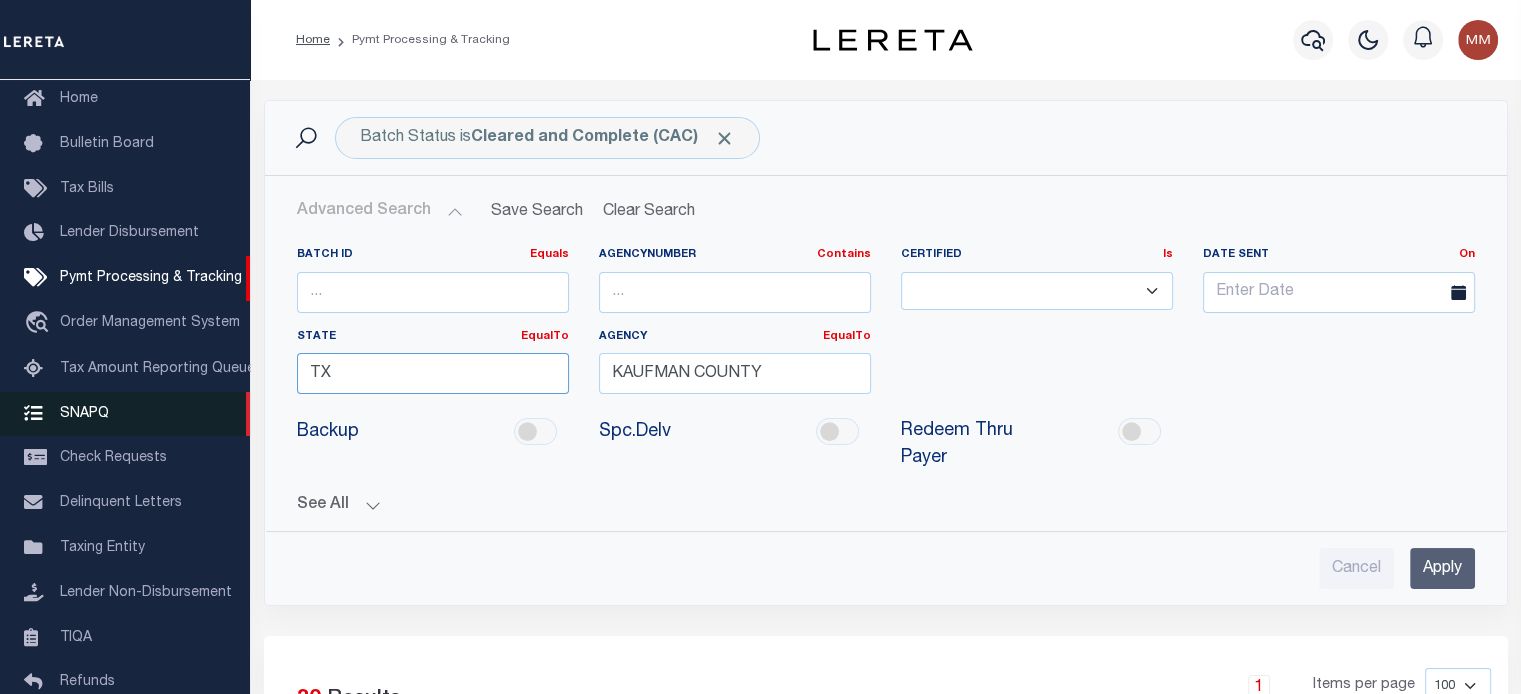 click on "Home Pymt Processing & Tracking" at bounding box center (760, 1200) 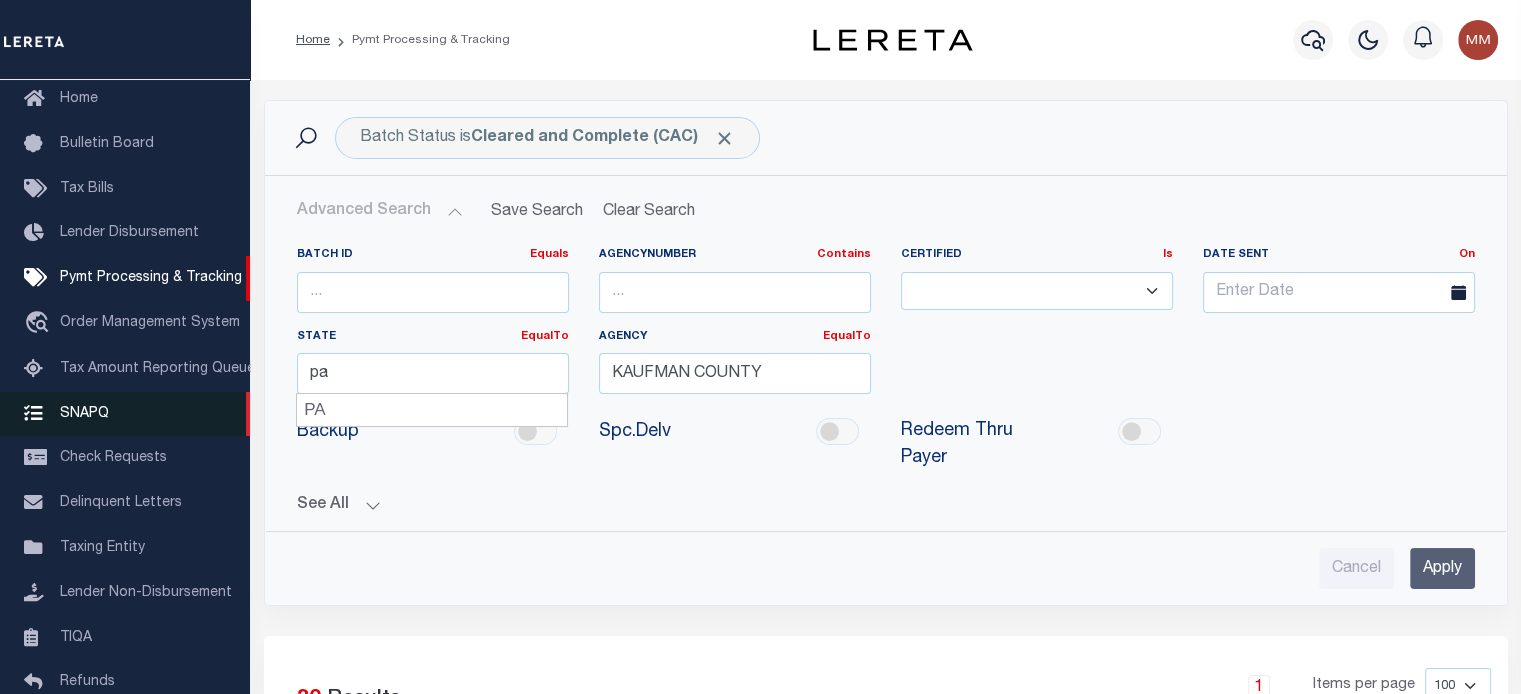 type on "PA" 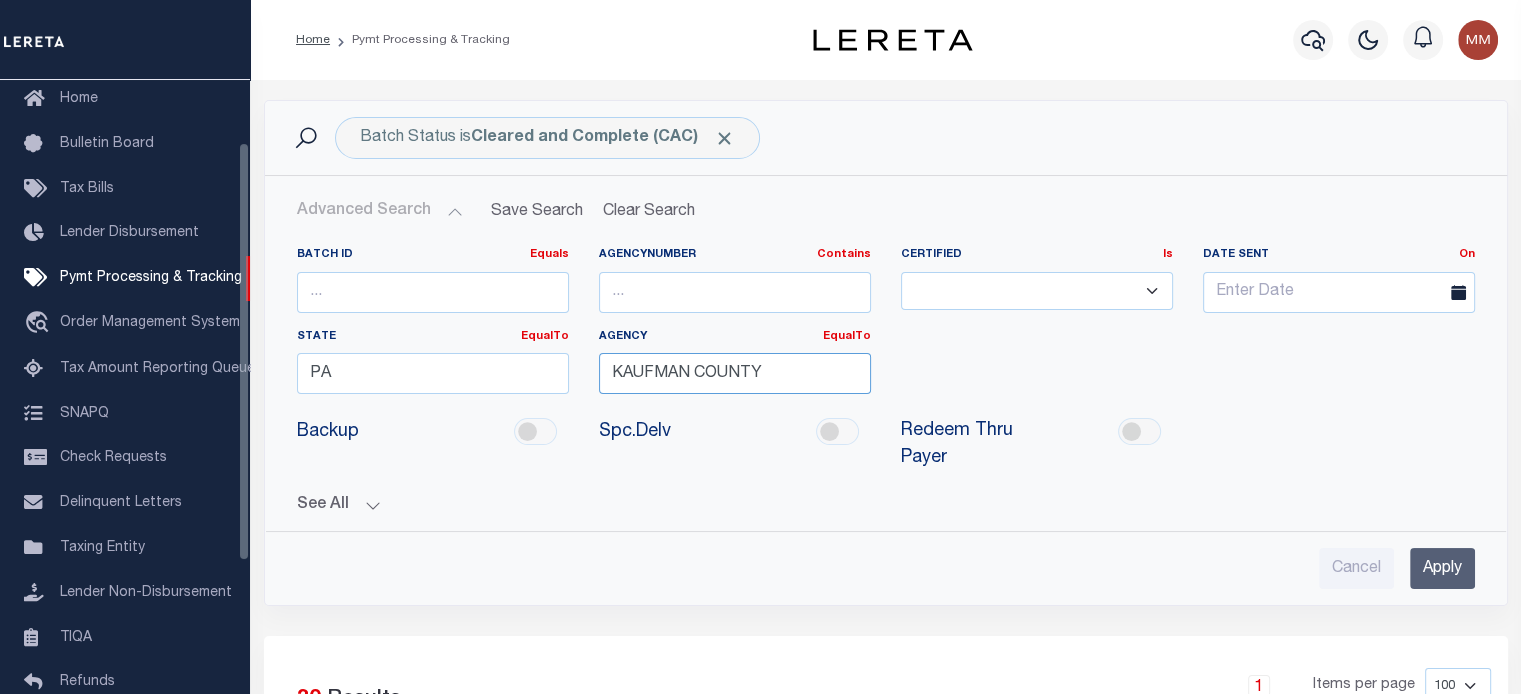 drag, startPoint x: 140, startPoint y: 383, endPoint x: -158, endPoint y: 437, distance: 302.8531 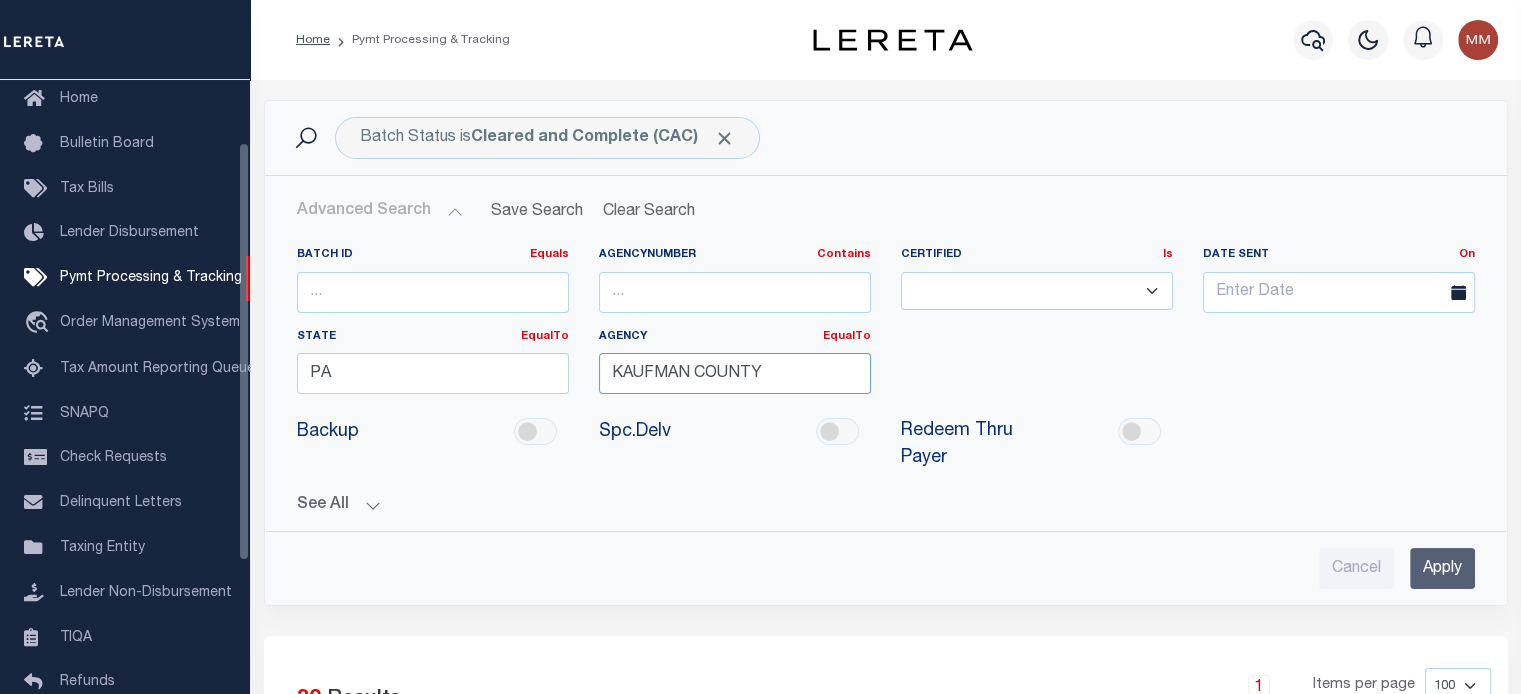 click on "Home Pymt Processing & Tracking
Profile" at bounding box center (760, 1200) 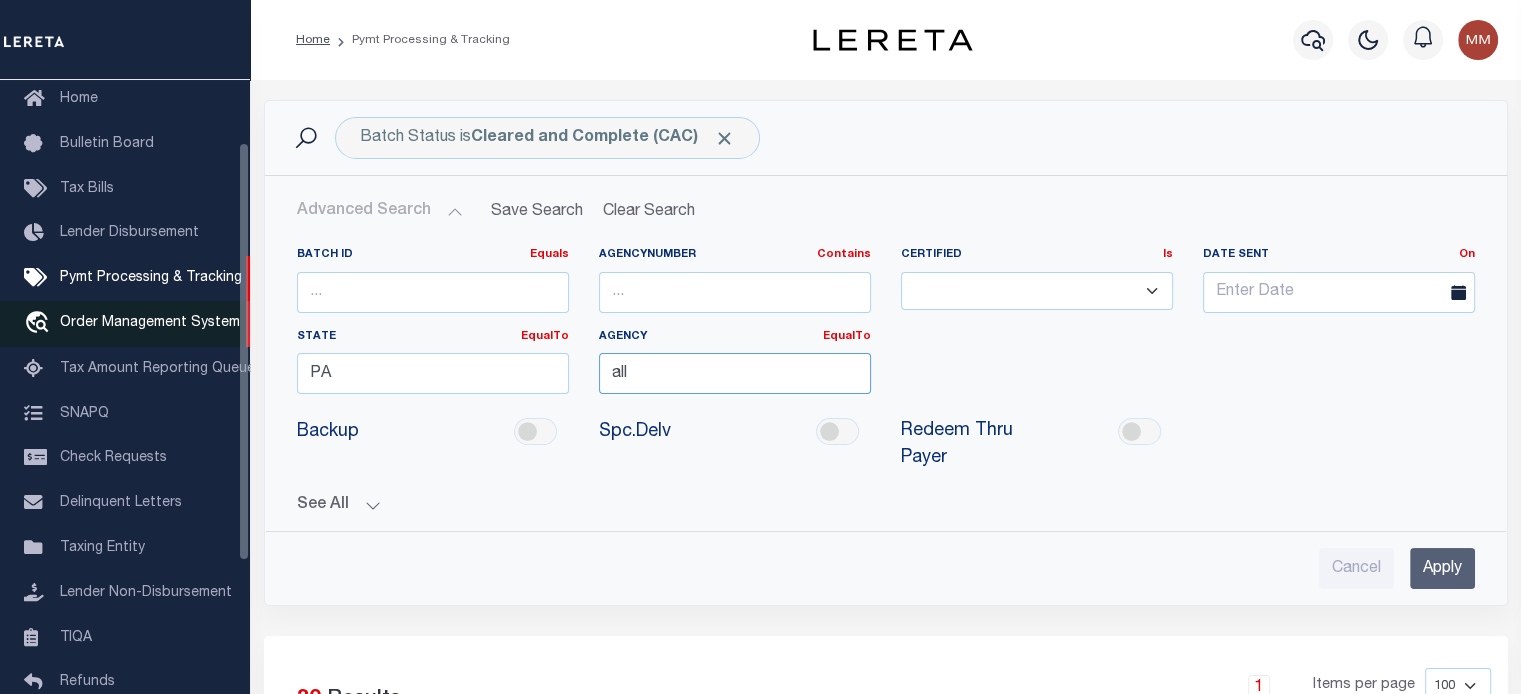 type on "all" 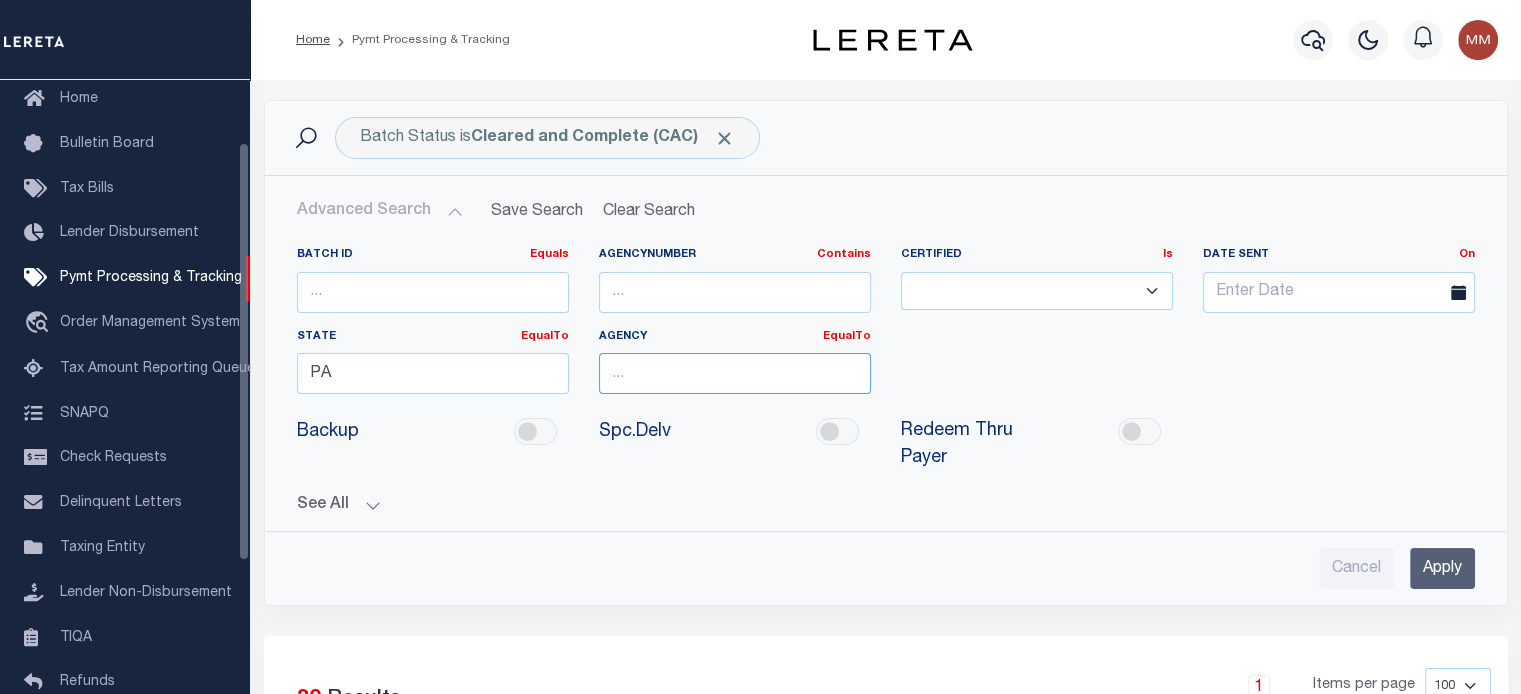 click at bounding box center (735, 373) 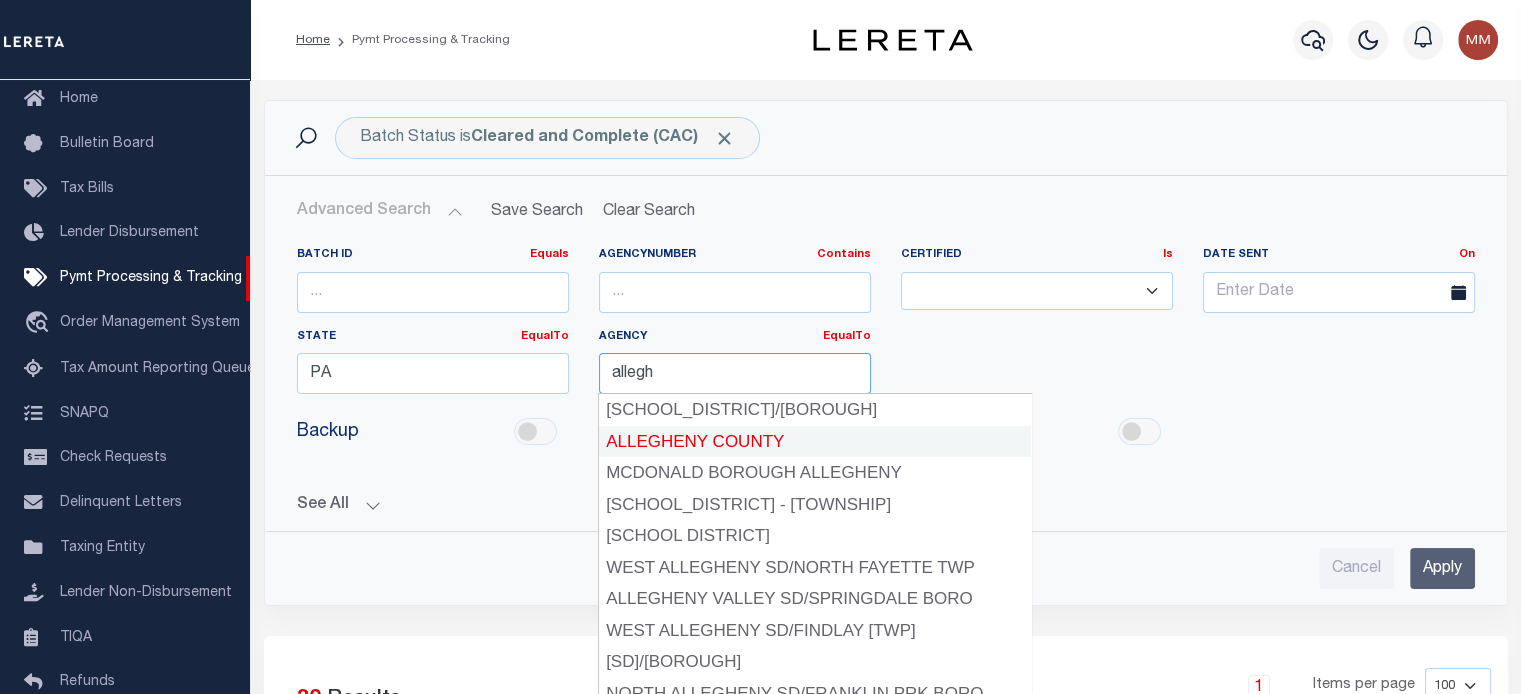 click on "ALLEGHENY COUNTY" at bounding box center [814, 442] 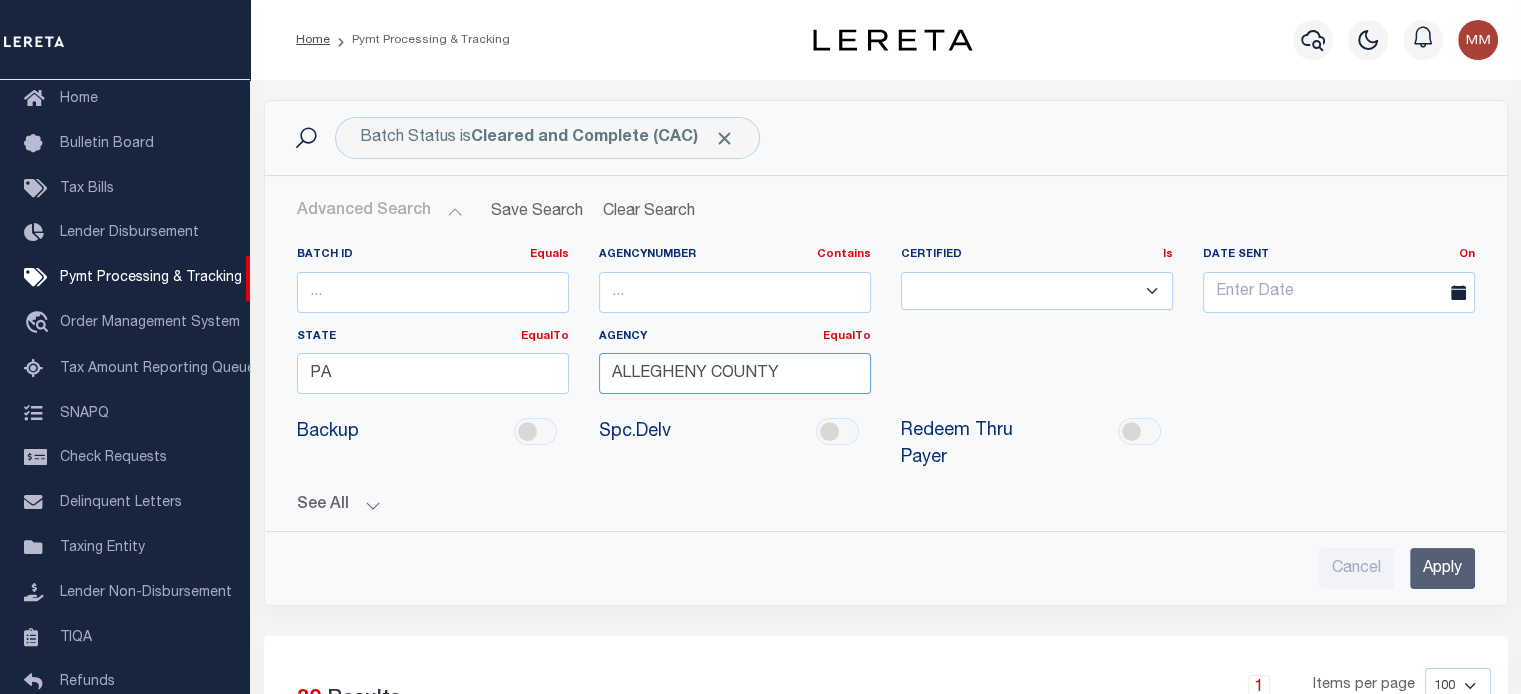 type on "ALLEGHENY COUNTY" 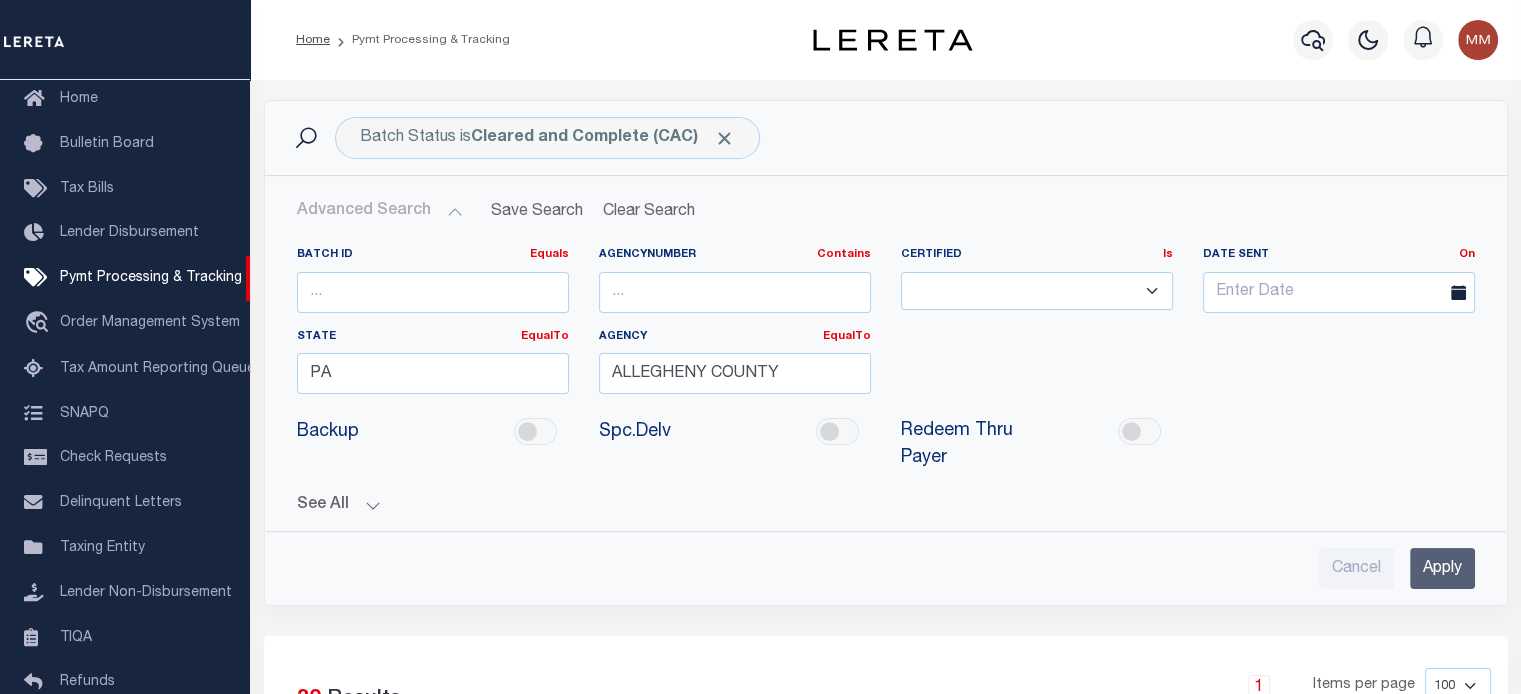 click on "Apply" at bounding box center [1442, 568] 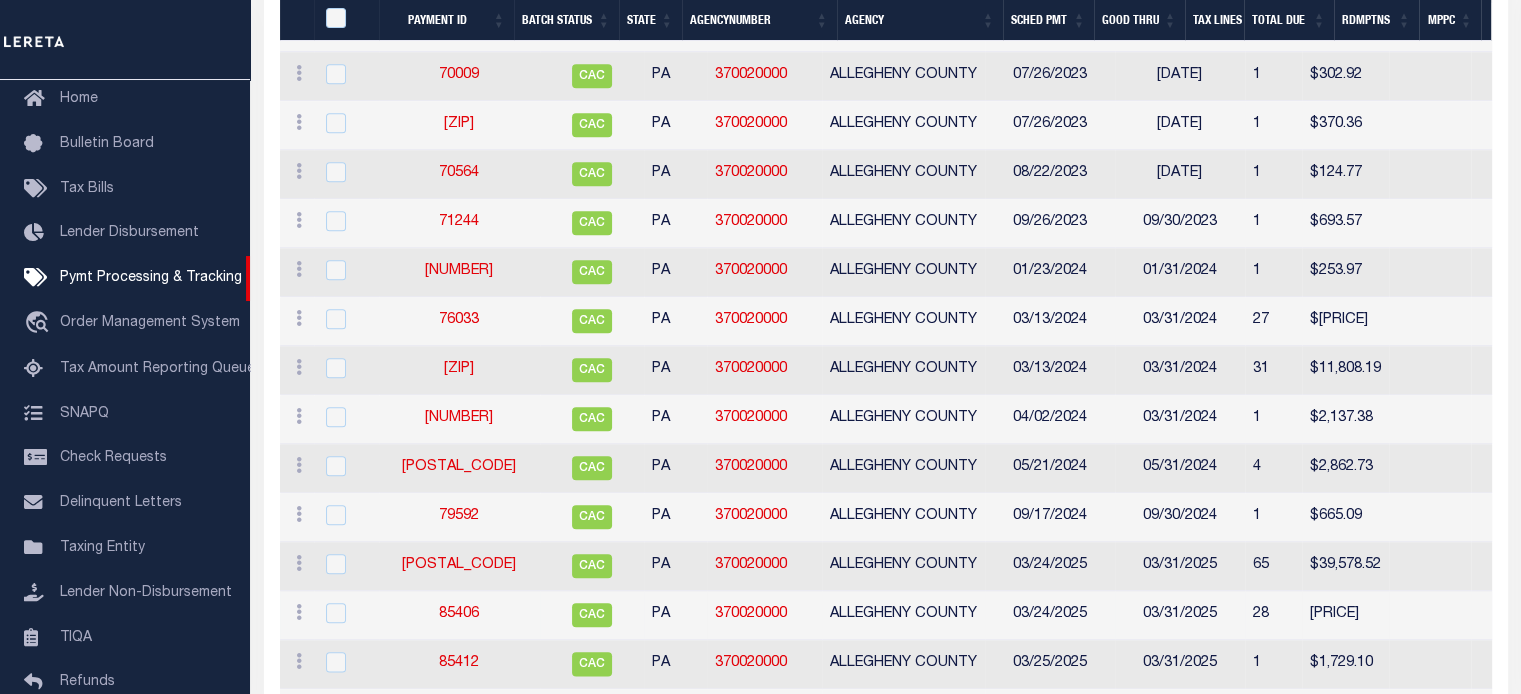 scroll, scrollTop: 2308, scrollLeft: 0, axis: vertical 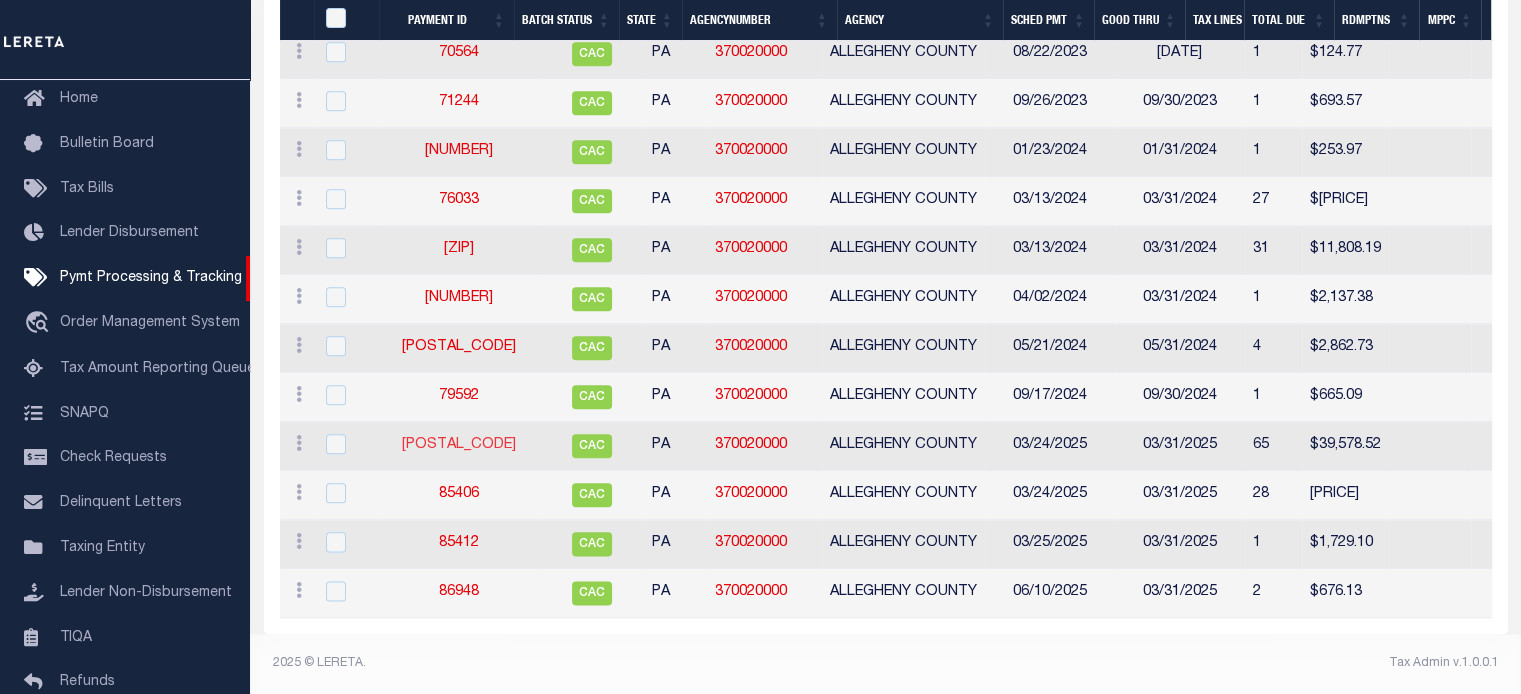 click on "[POSTAL_CODE]" at bounding box center (459, 445) 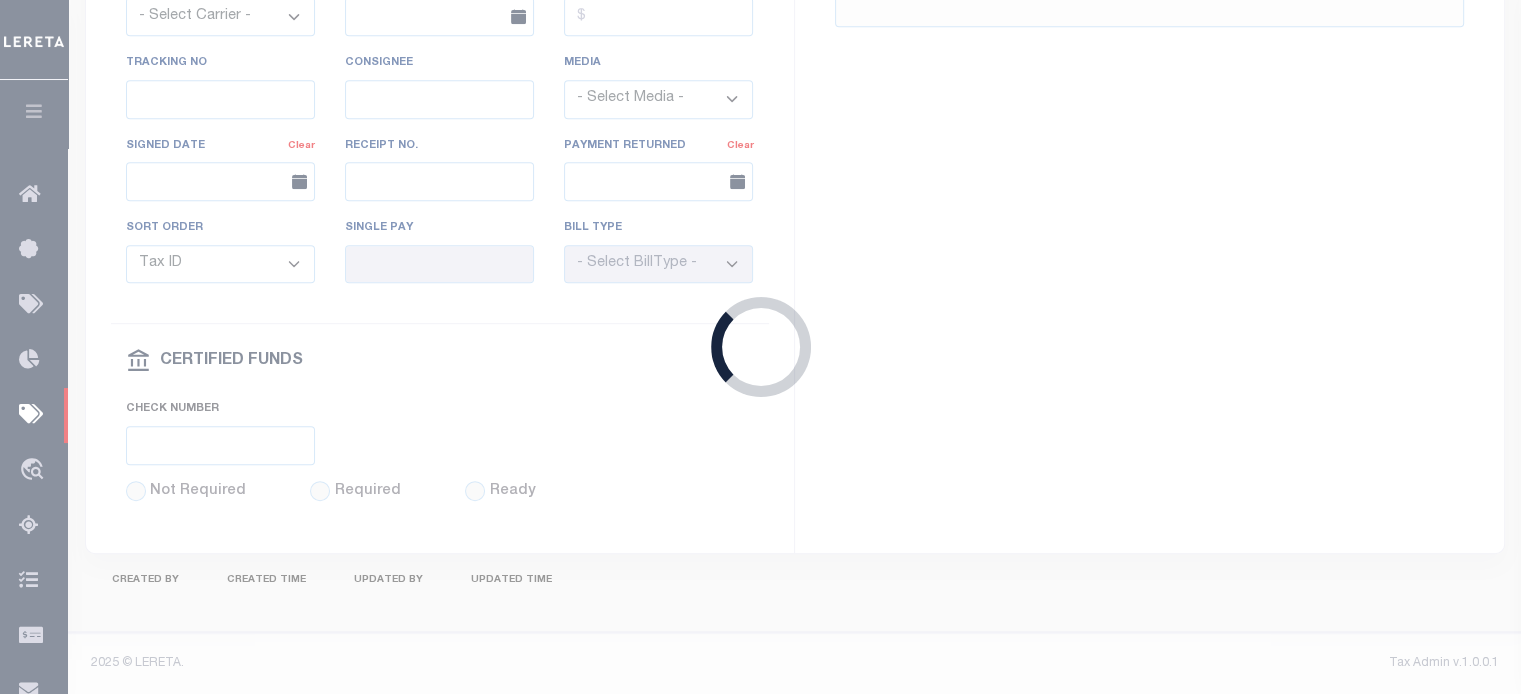 select on "CAC" 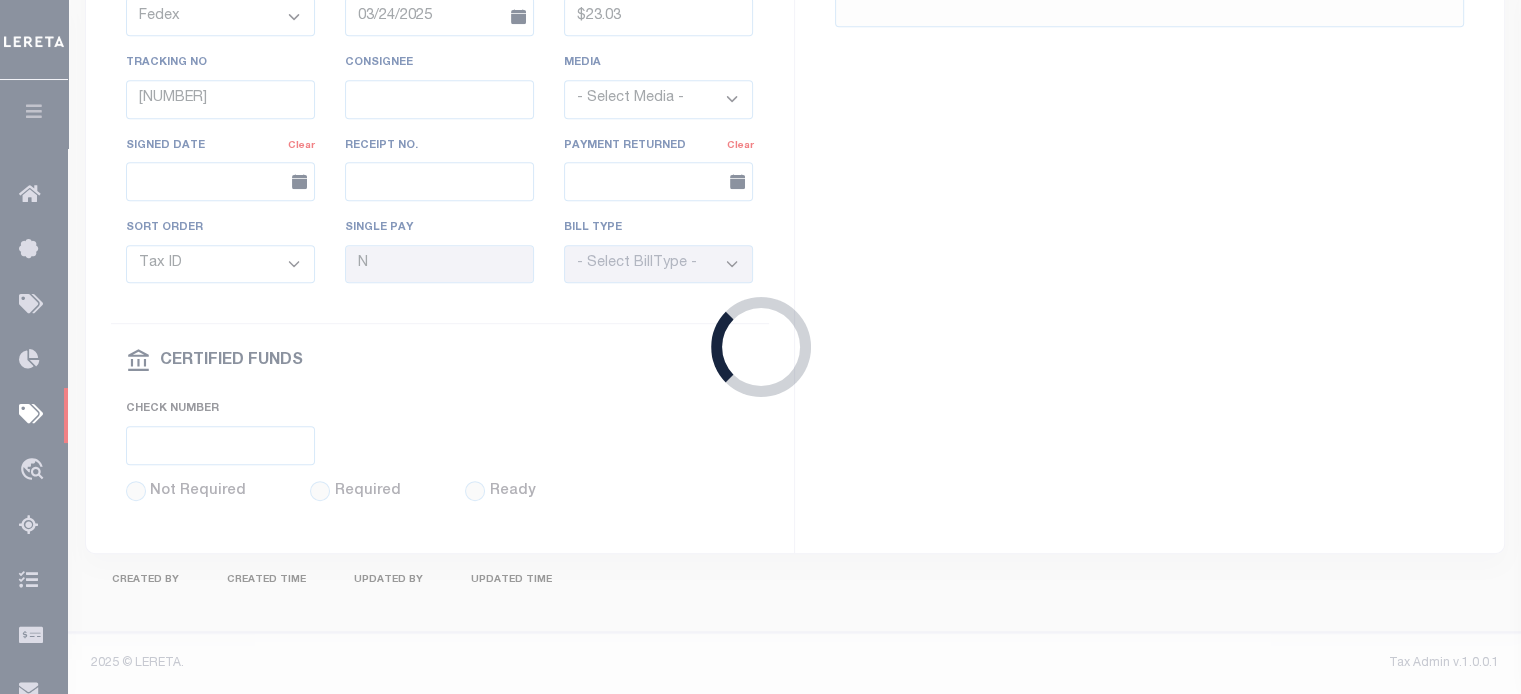 radio on "true" 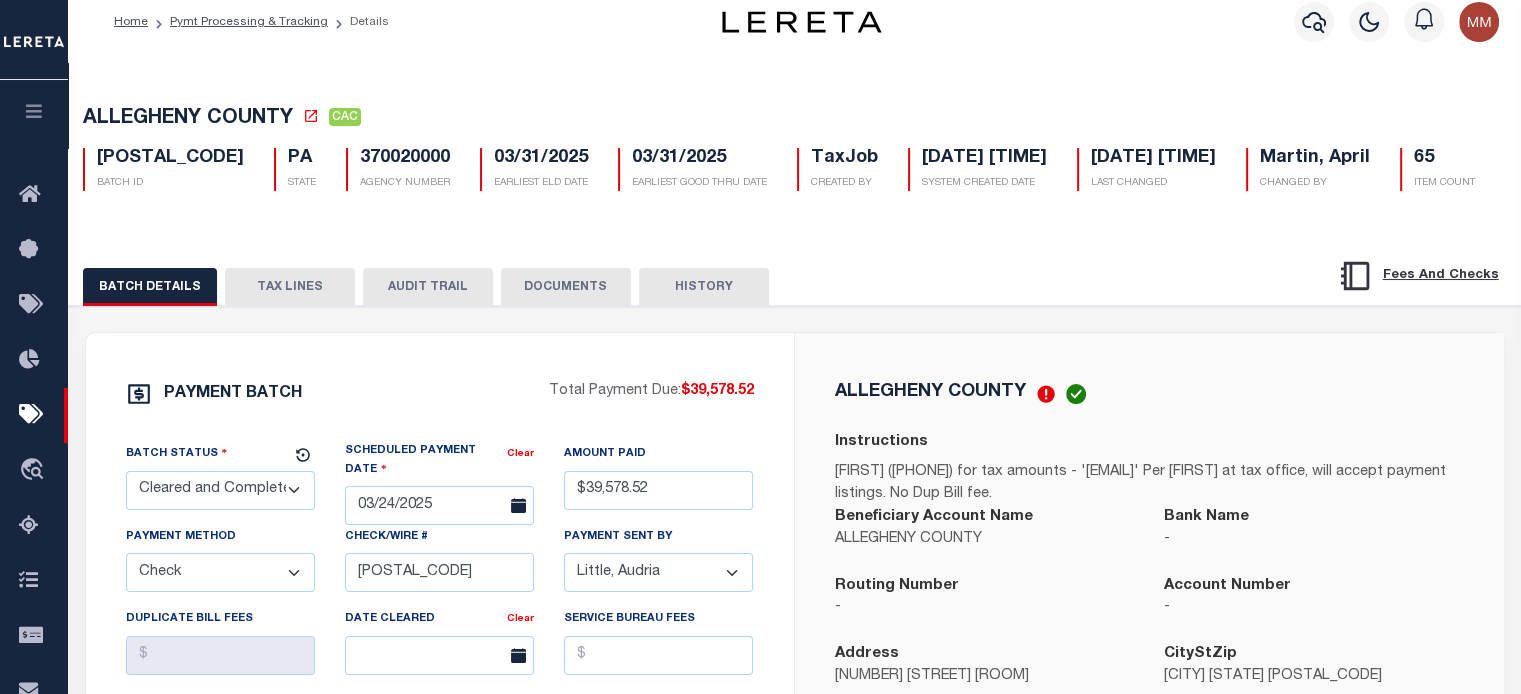 scroll, scrollTop: 0, scrollLeft: 0, axis: both 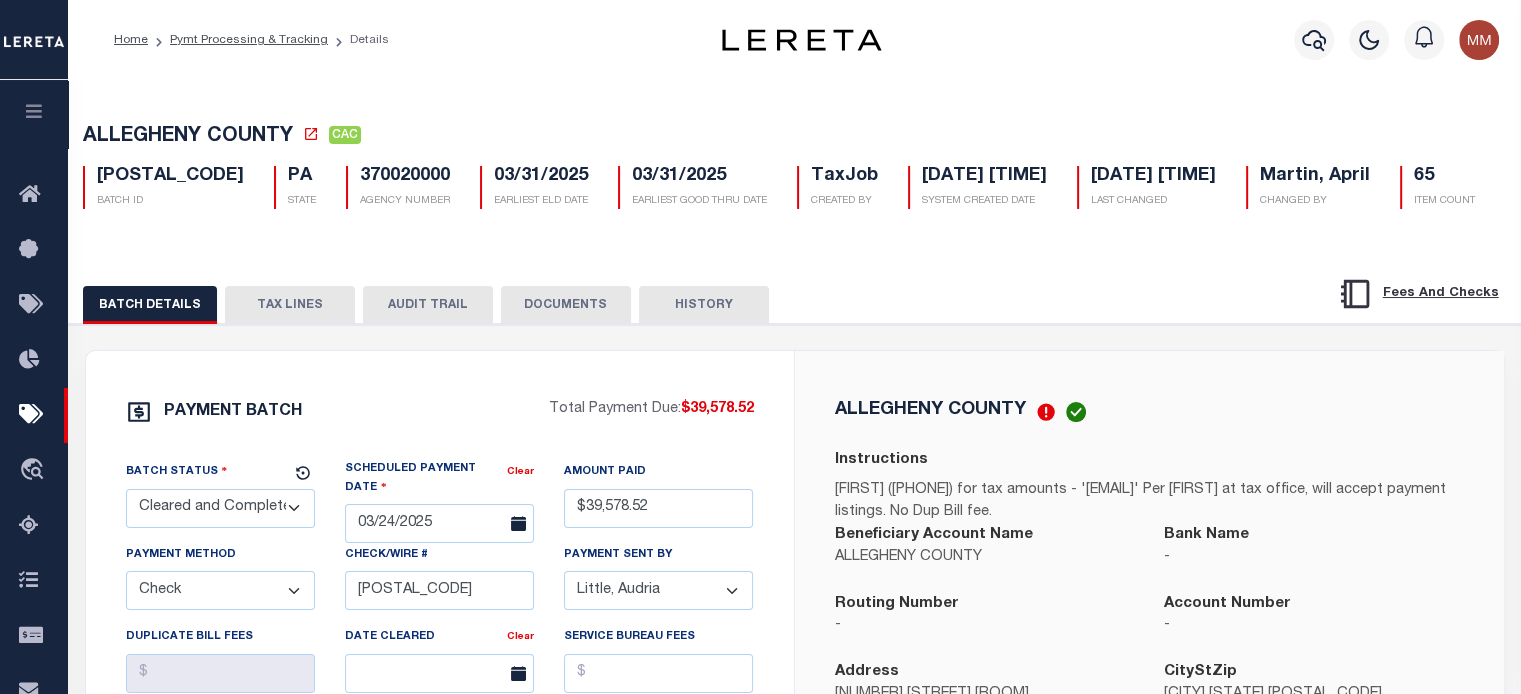 click on "TAX LINES" at bounding box center [290, 305] 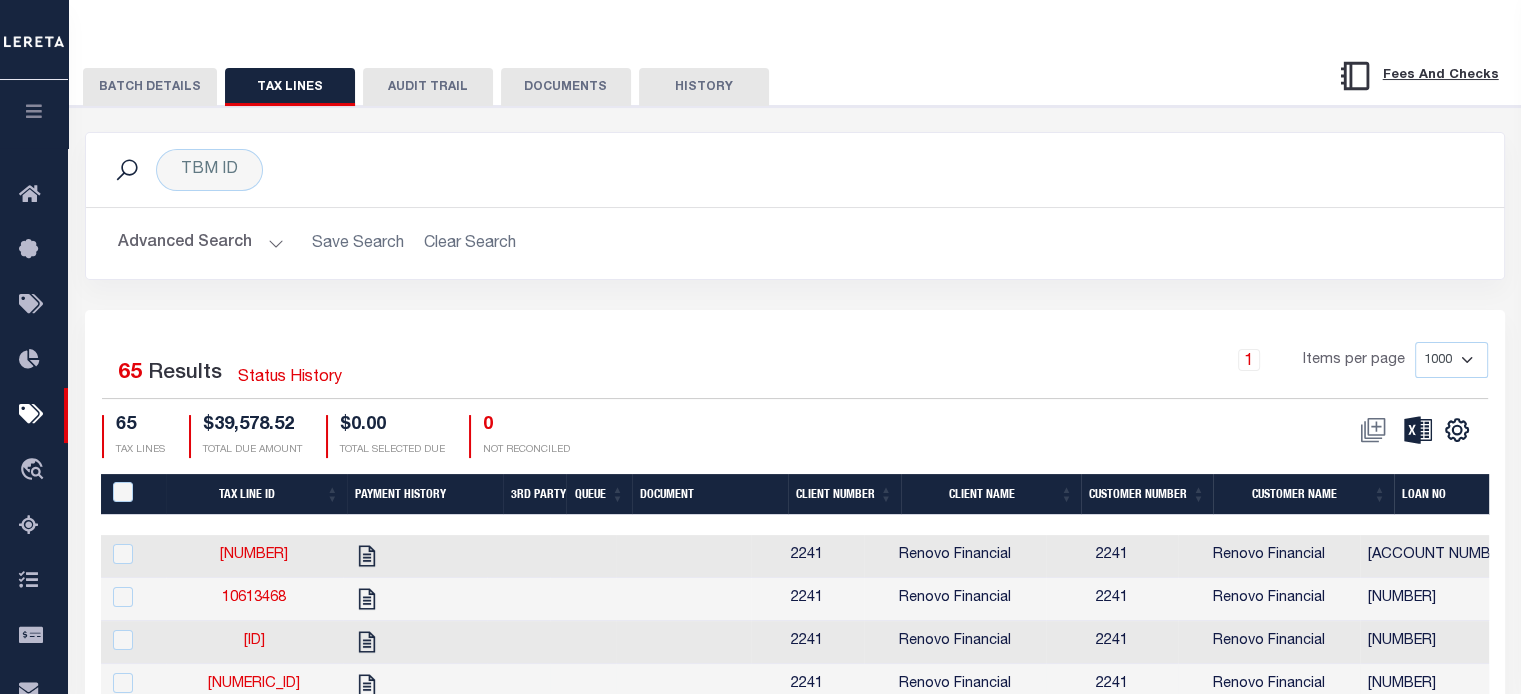 scroll, scrollTop: 266, scrollLeft: 0, axis: vertical 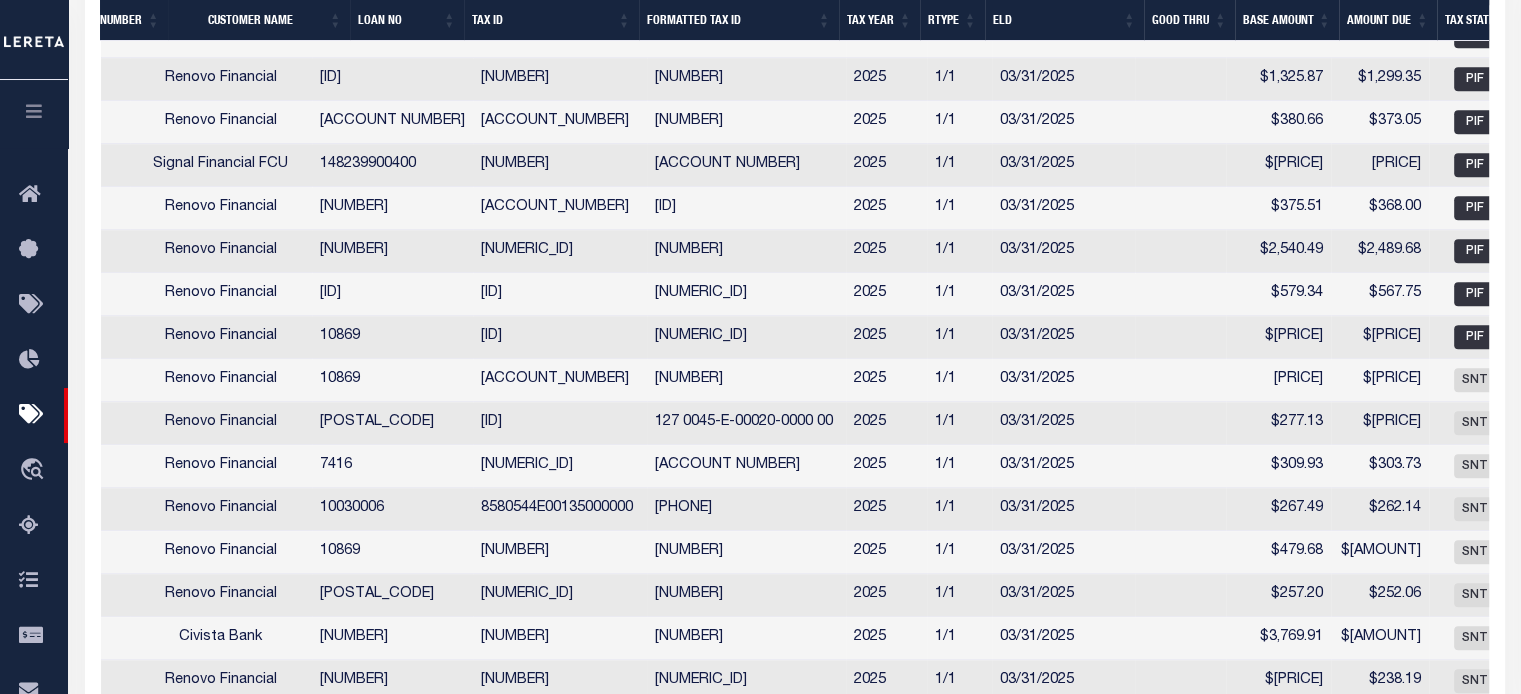 click on "Tax ID" at bounding box center [551, 20] 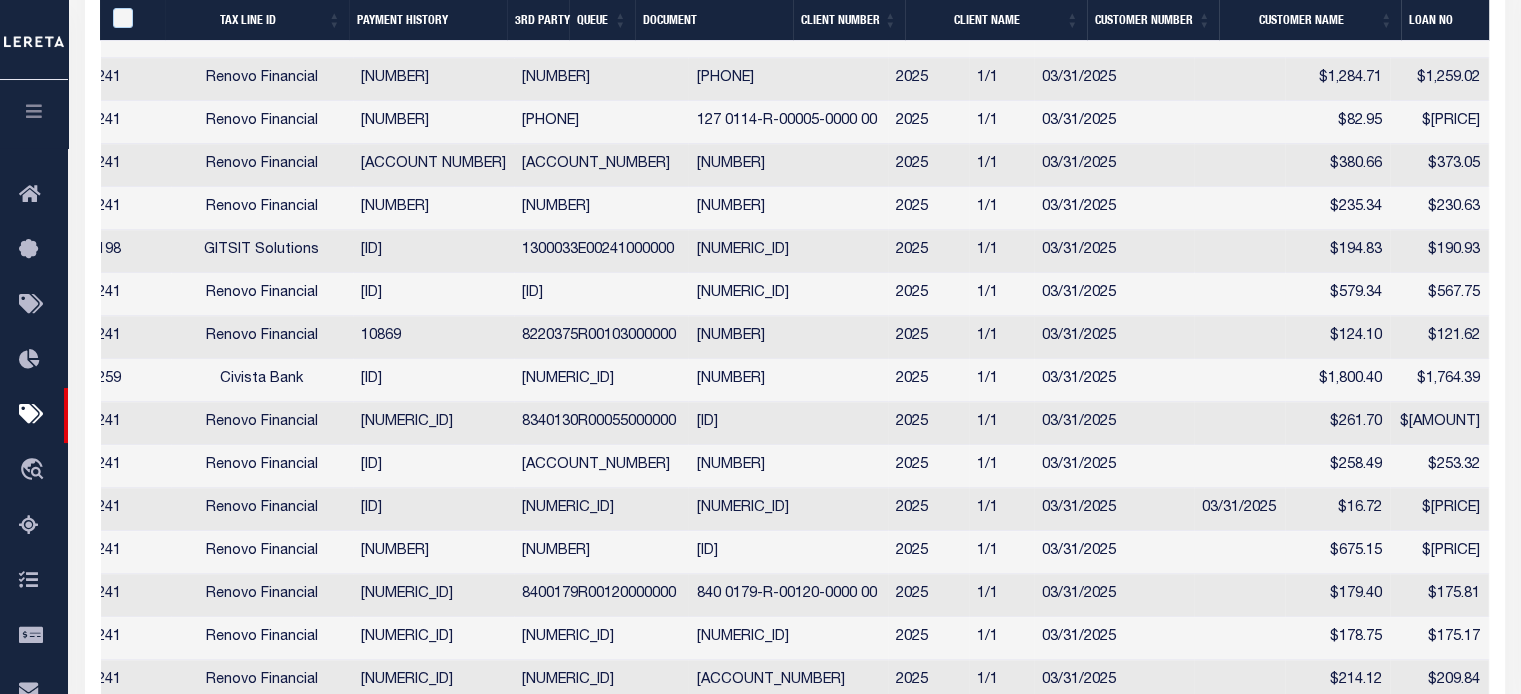 scroll, scrollTop: 0, scrollLeft: 0, axis: both 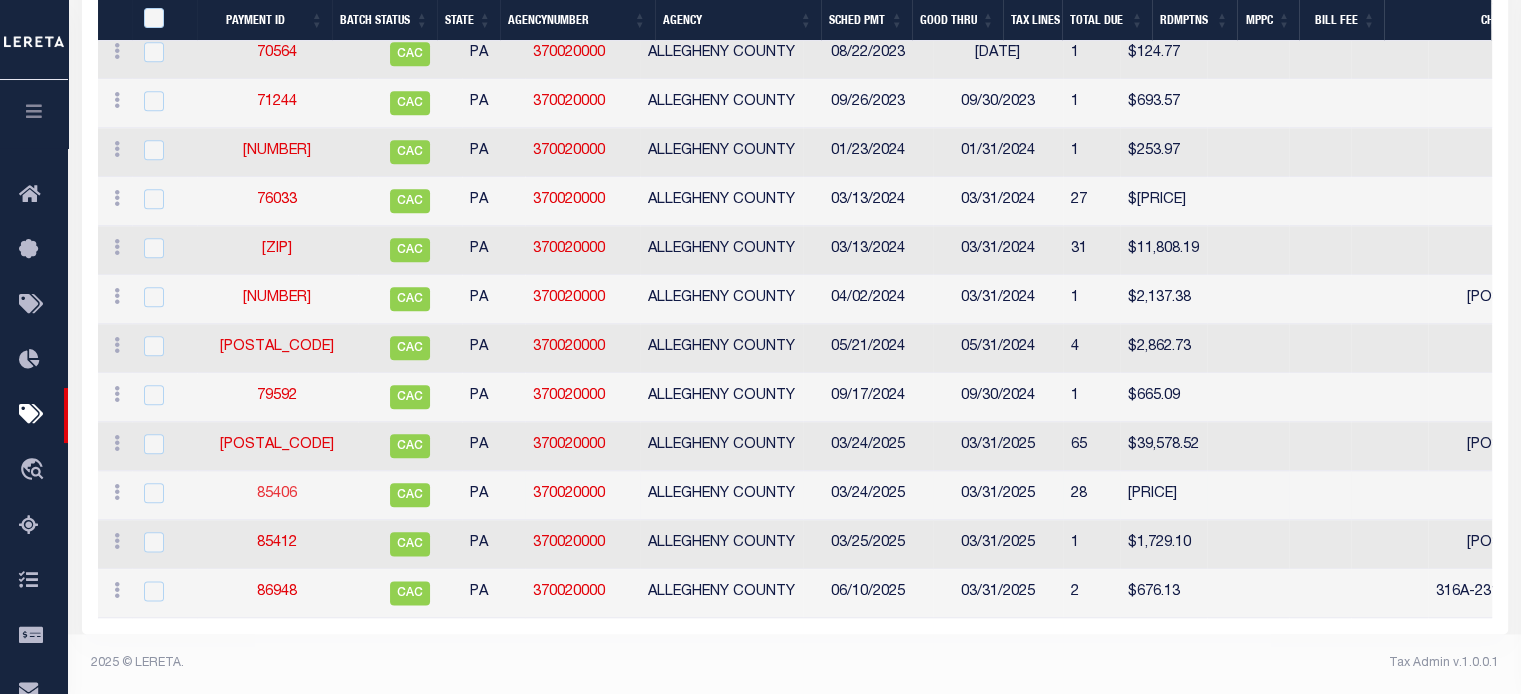 click on "85406" at bounding box center [277, 494] 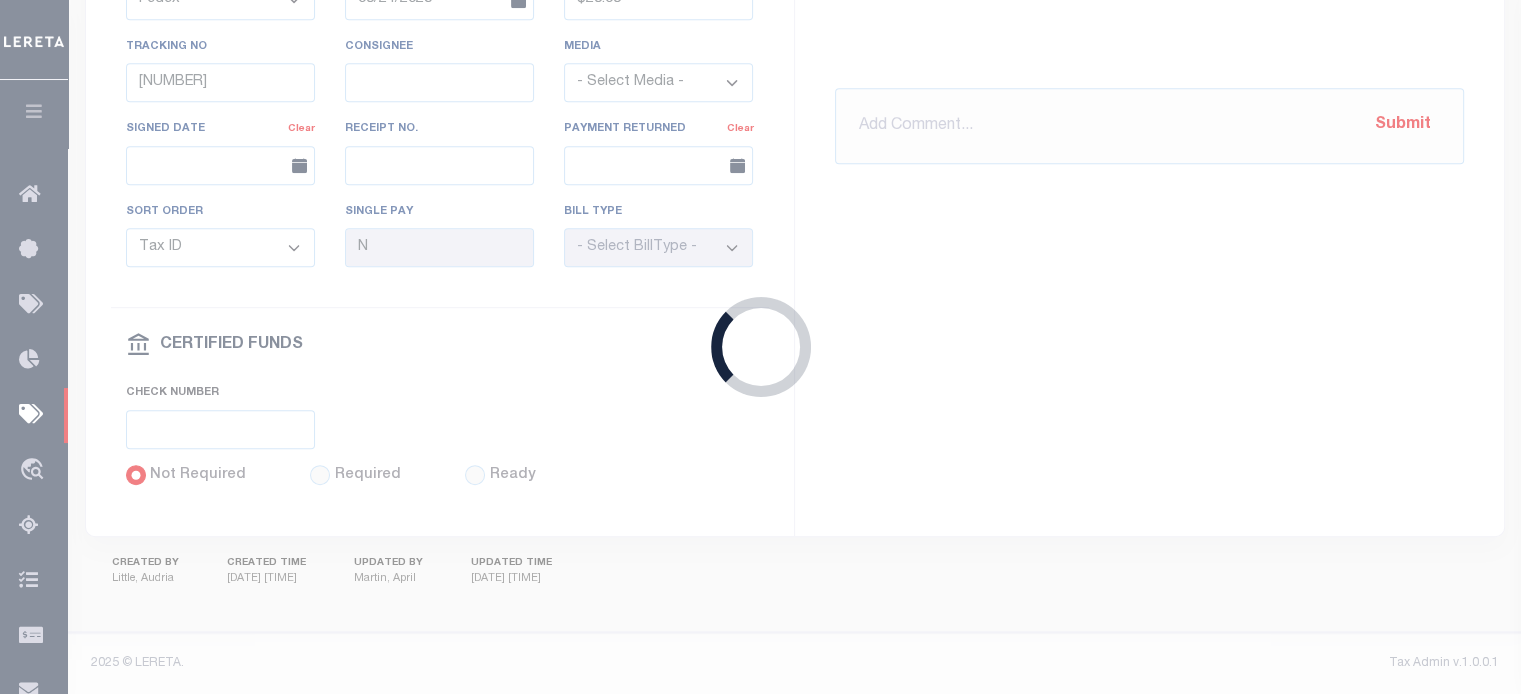 type on "[PRICE]" 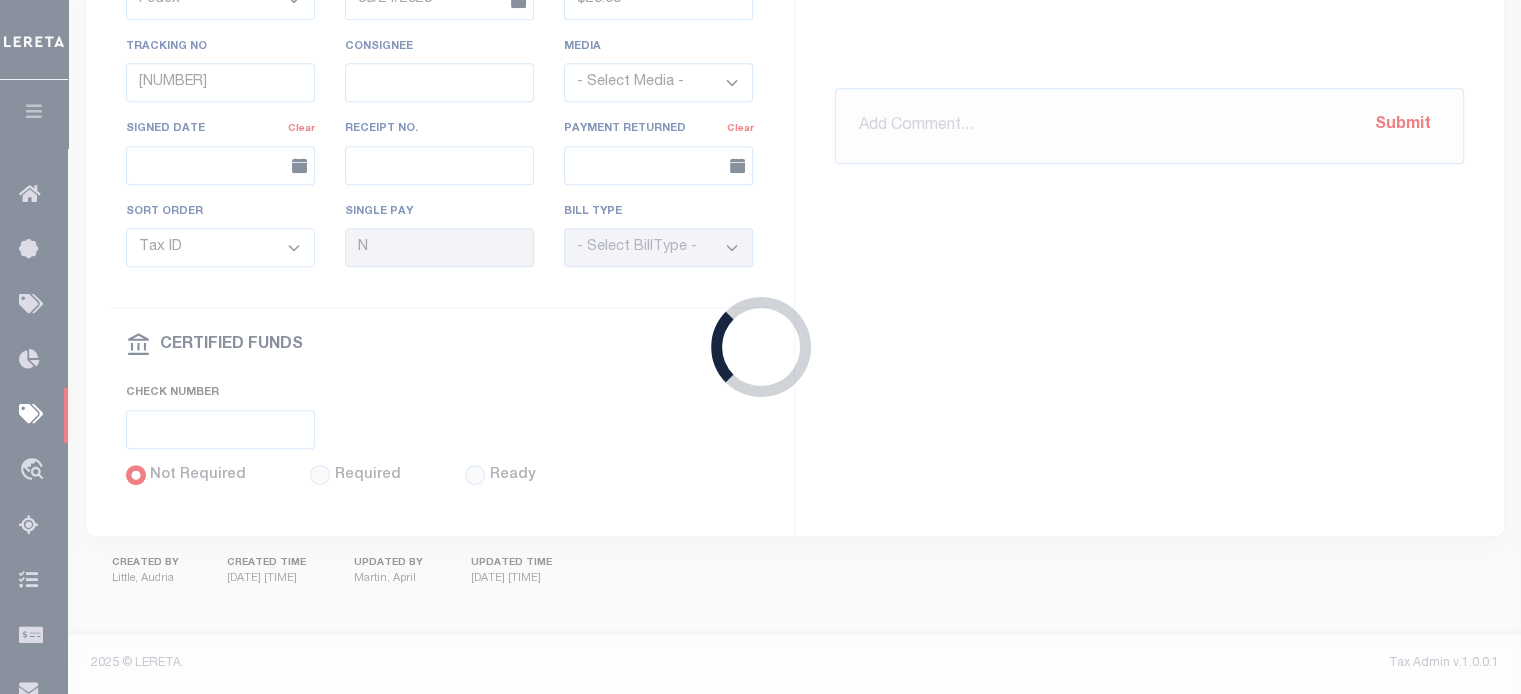 type 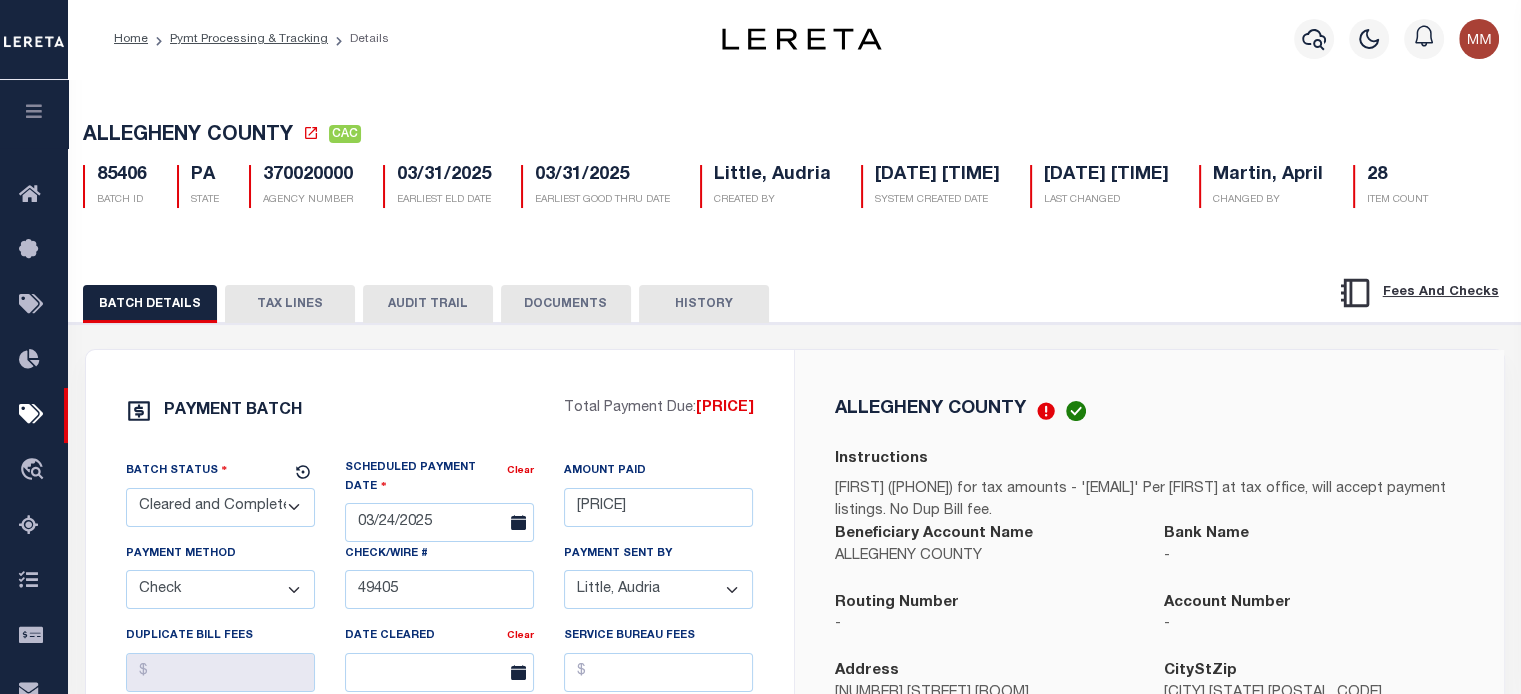 scroll, scrollTop: 0, scrollLeft: 0, axis: both 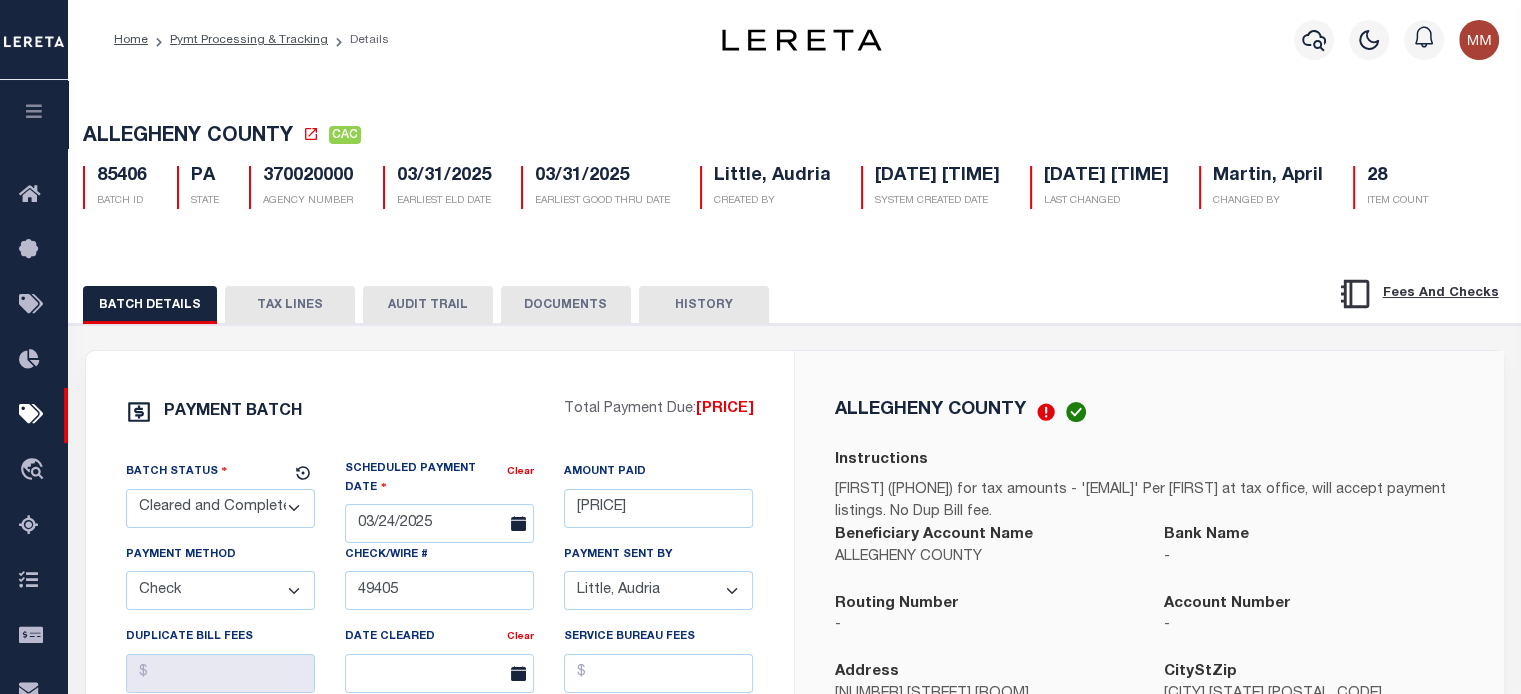 click on "TAX LINES" at bounding box center [290, 305] 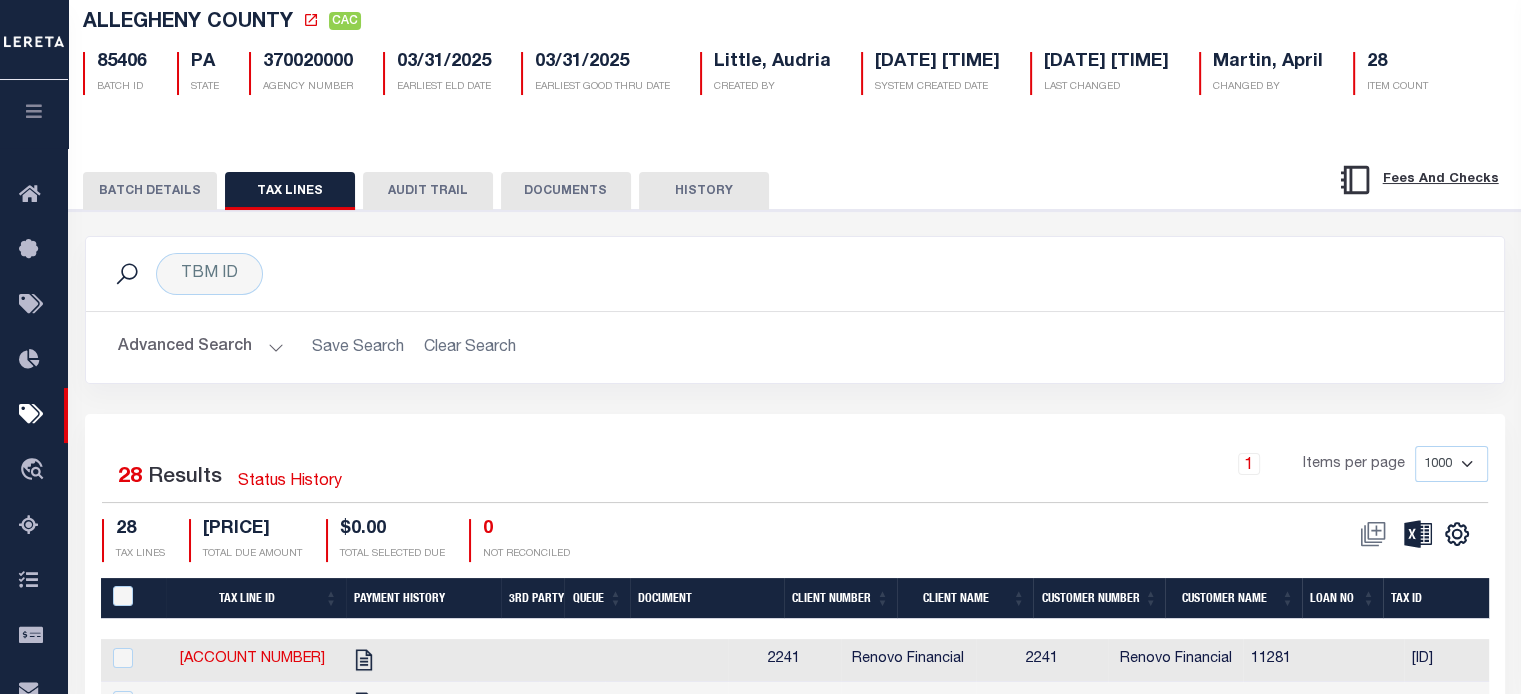 scroll, scrollTop: 300, scrollLeft: 0, axis: vertical 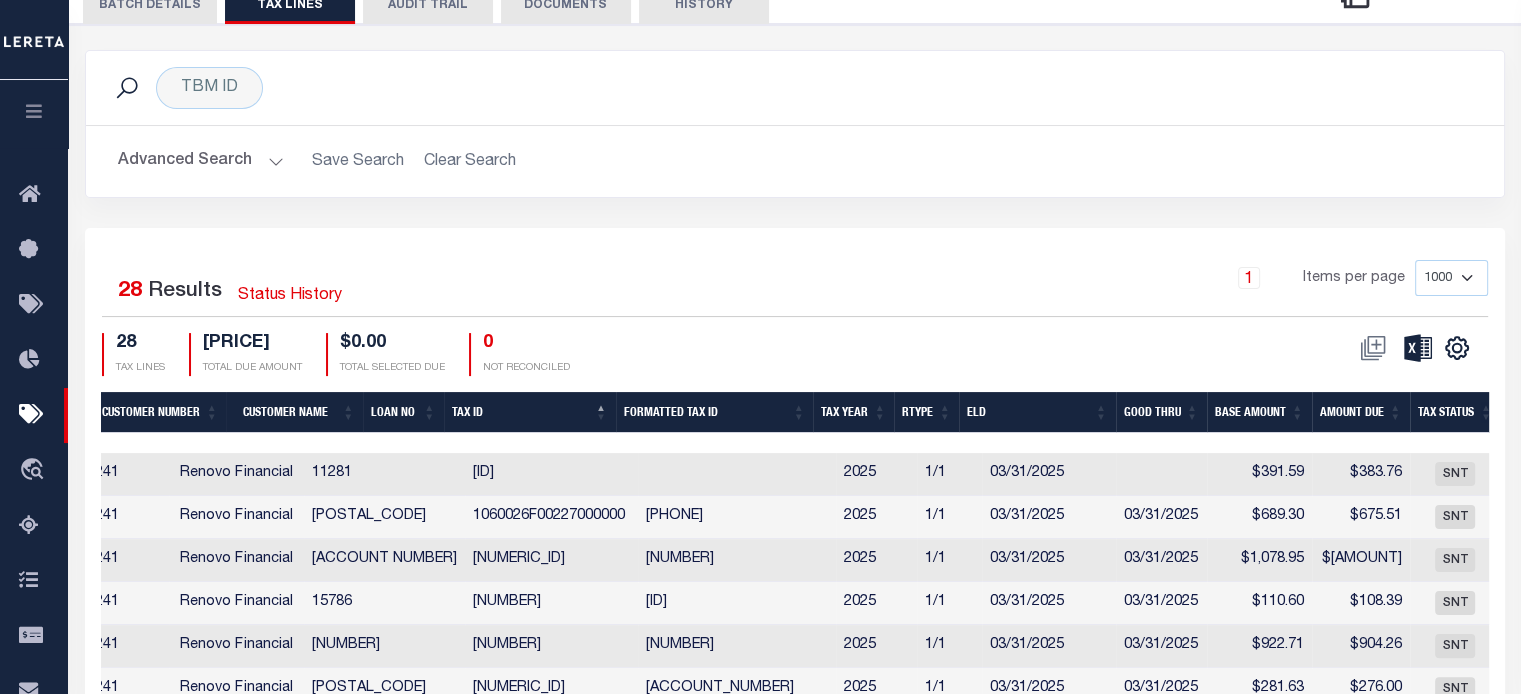 click on "Tax ID" at bounding box center (530, 412) 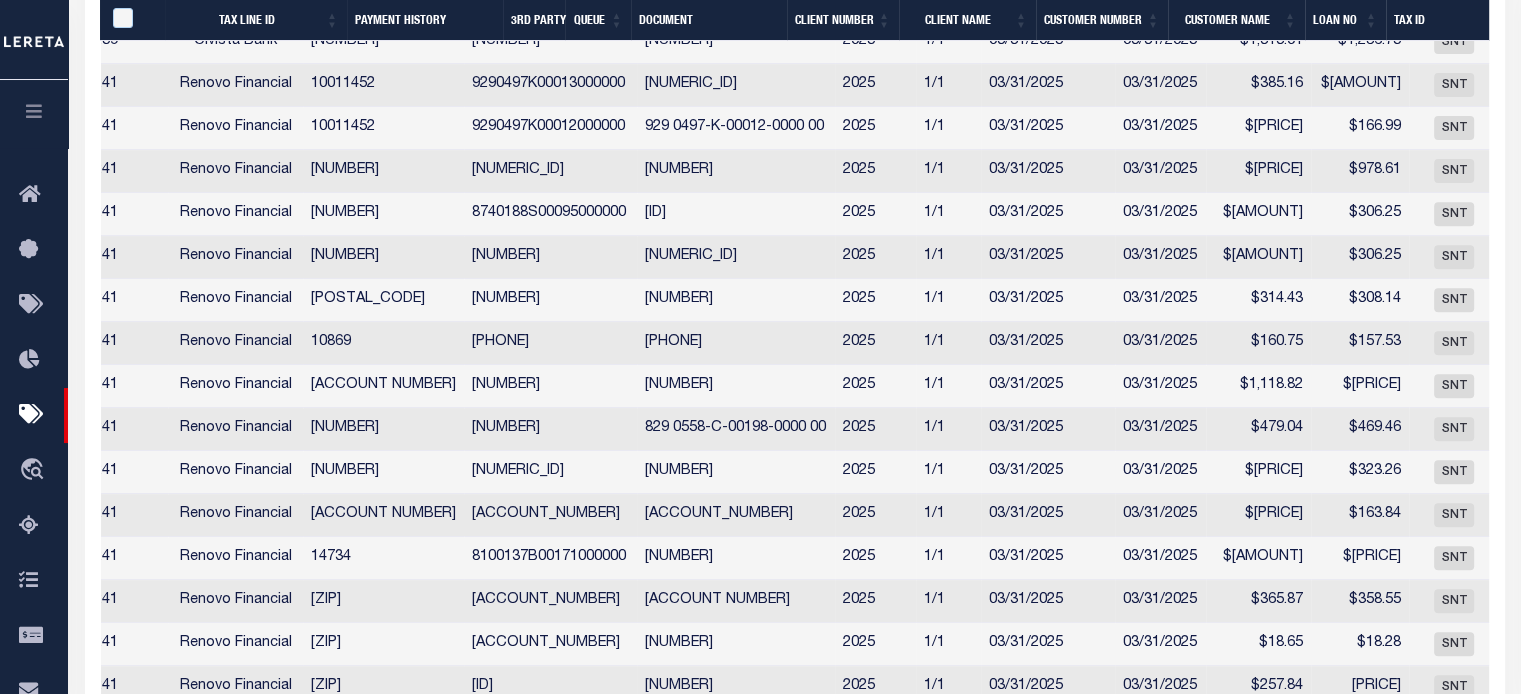 scroll, scrollTop: 1140, scrollLeft: 0, axis: vertical 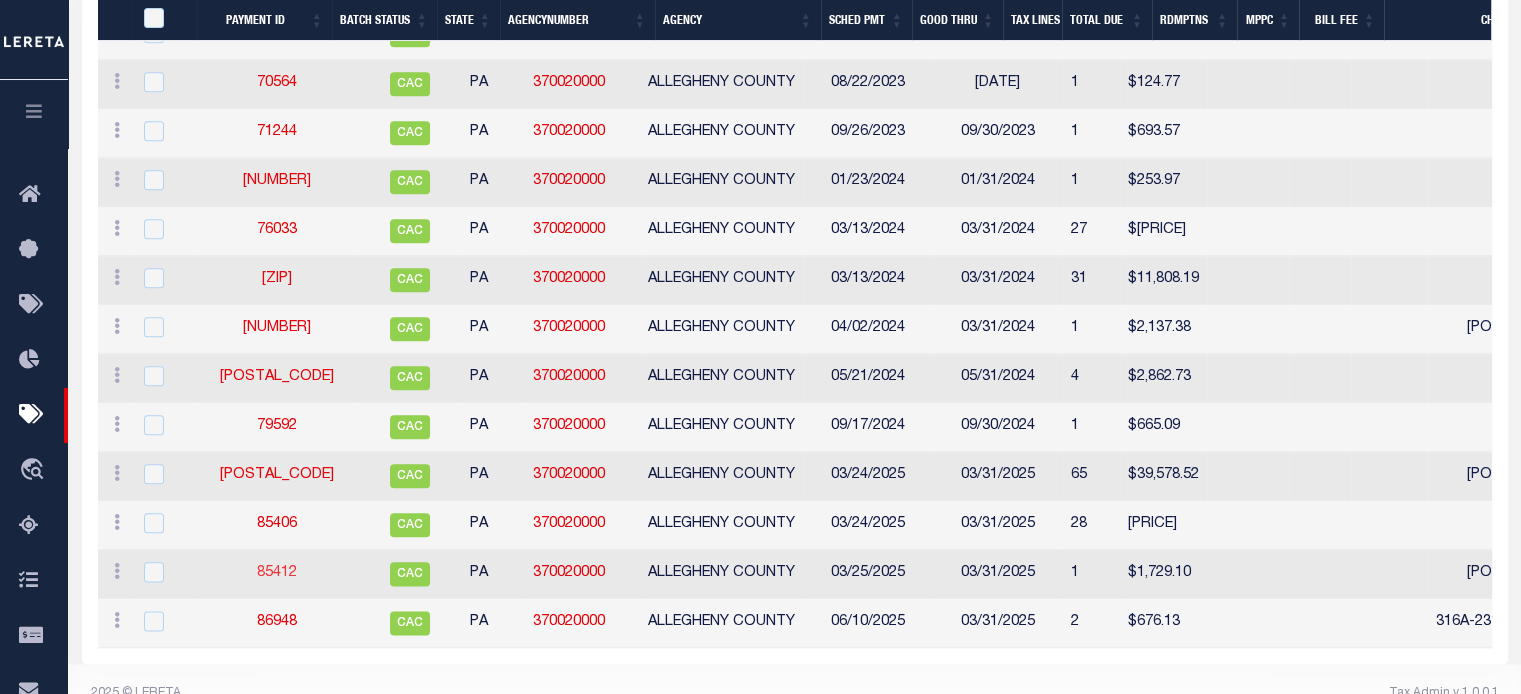 click on "85412" at bounding box center [277, 573] 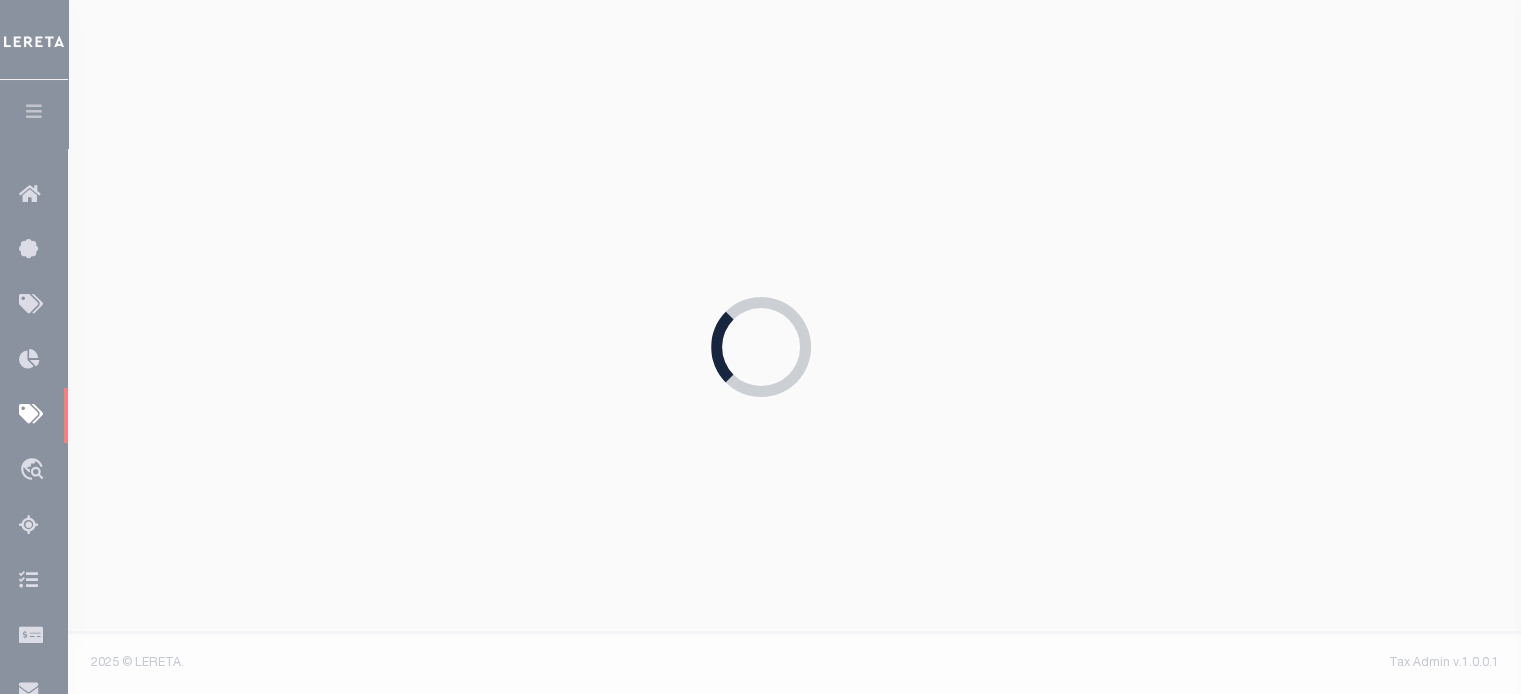 type on "03/25/2025" 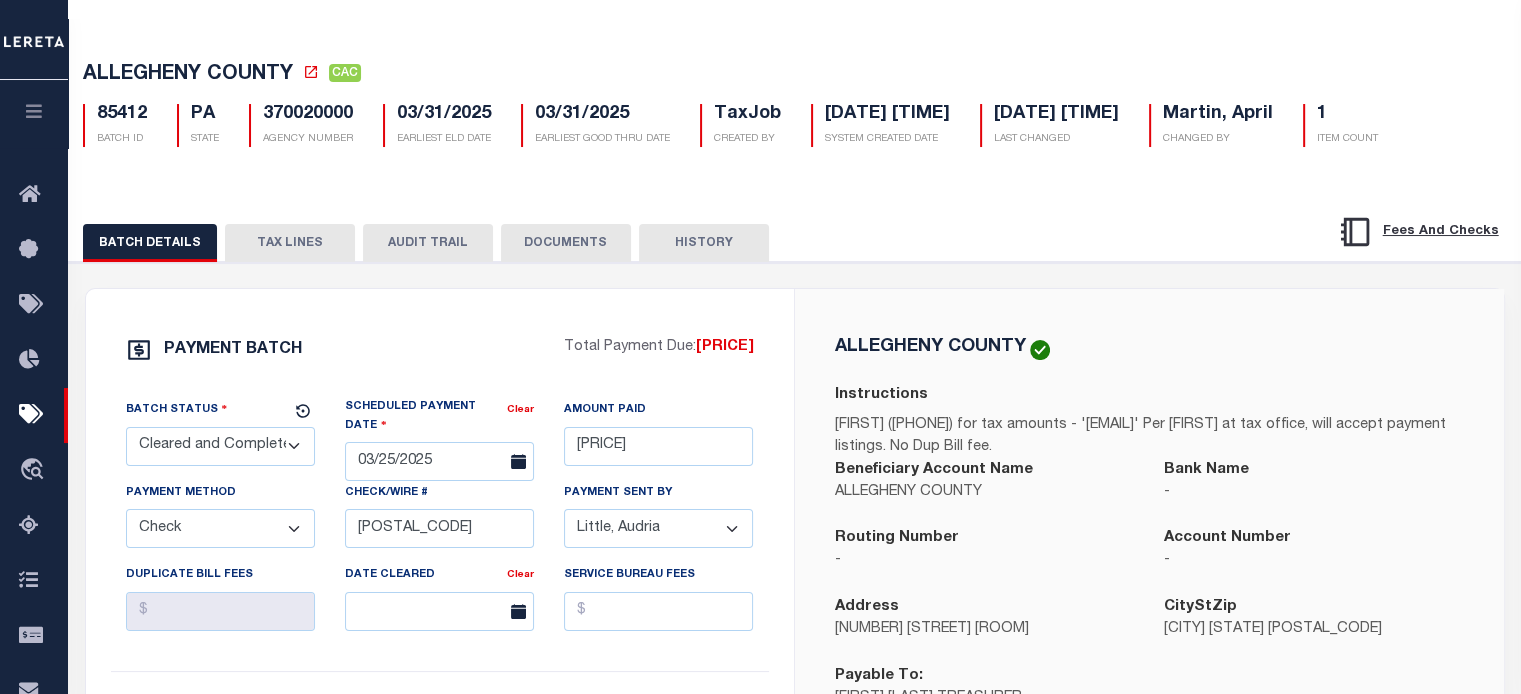 scroll, scrollTop: 200, scrollLeft: 0, axis: vertical 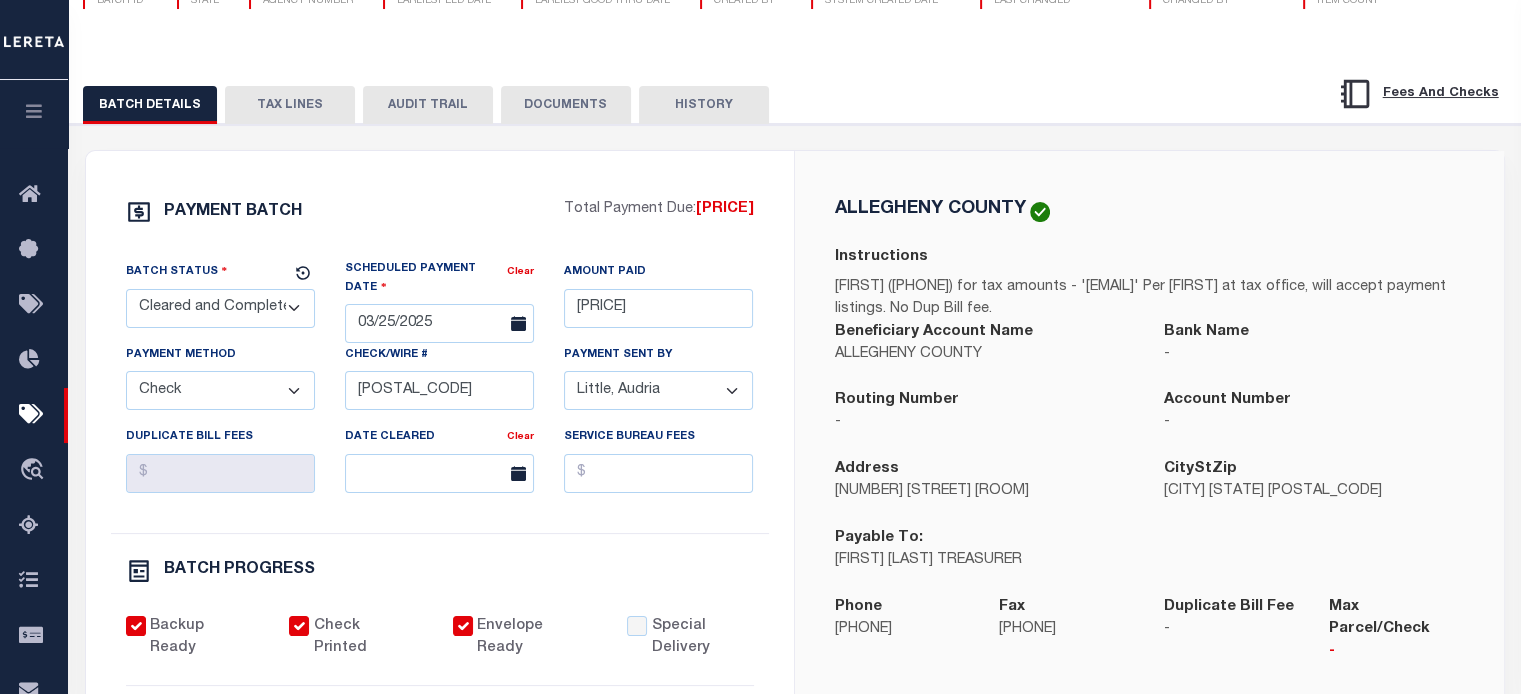 click on "TAX LINES" at bounding box center [290, 105] 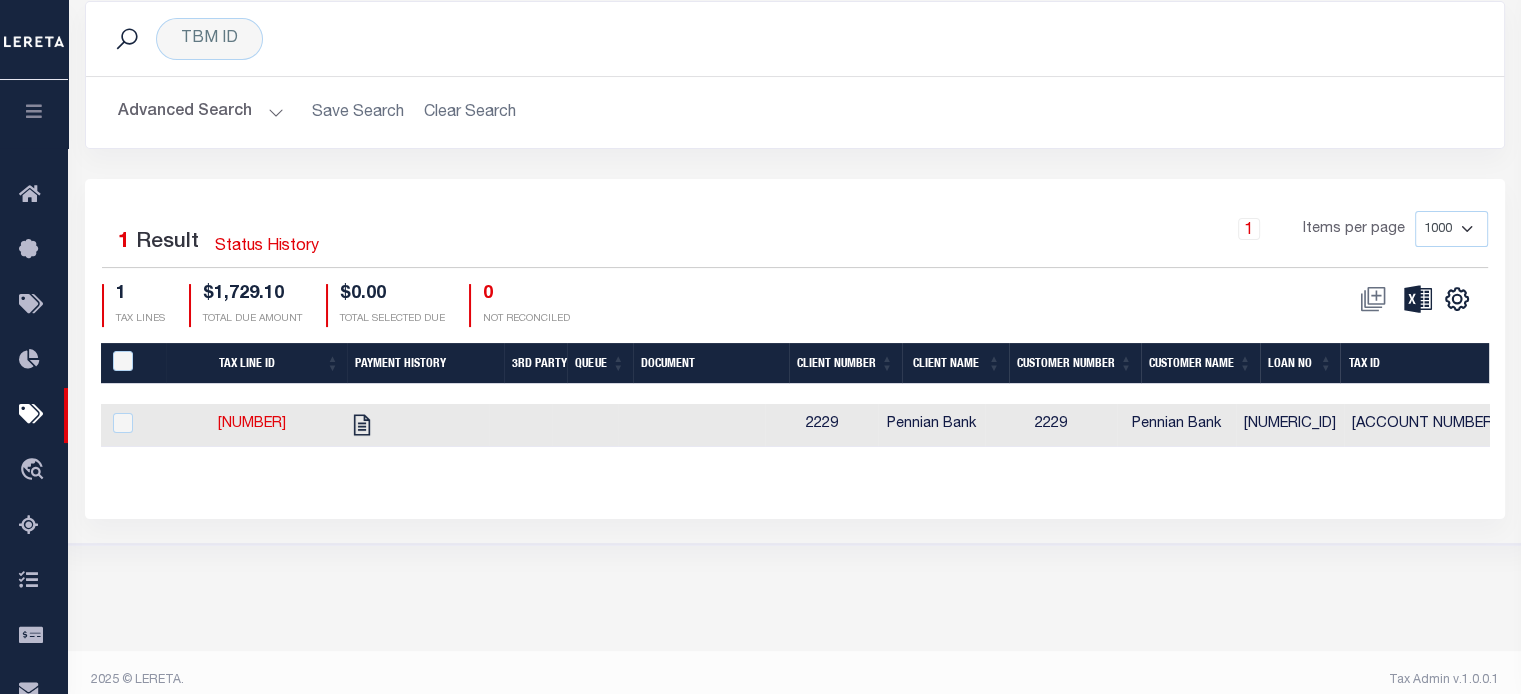 scroll, scrollTop: 366, scrollLeft: 0, axis: vertical 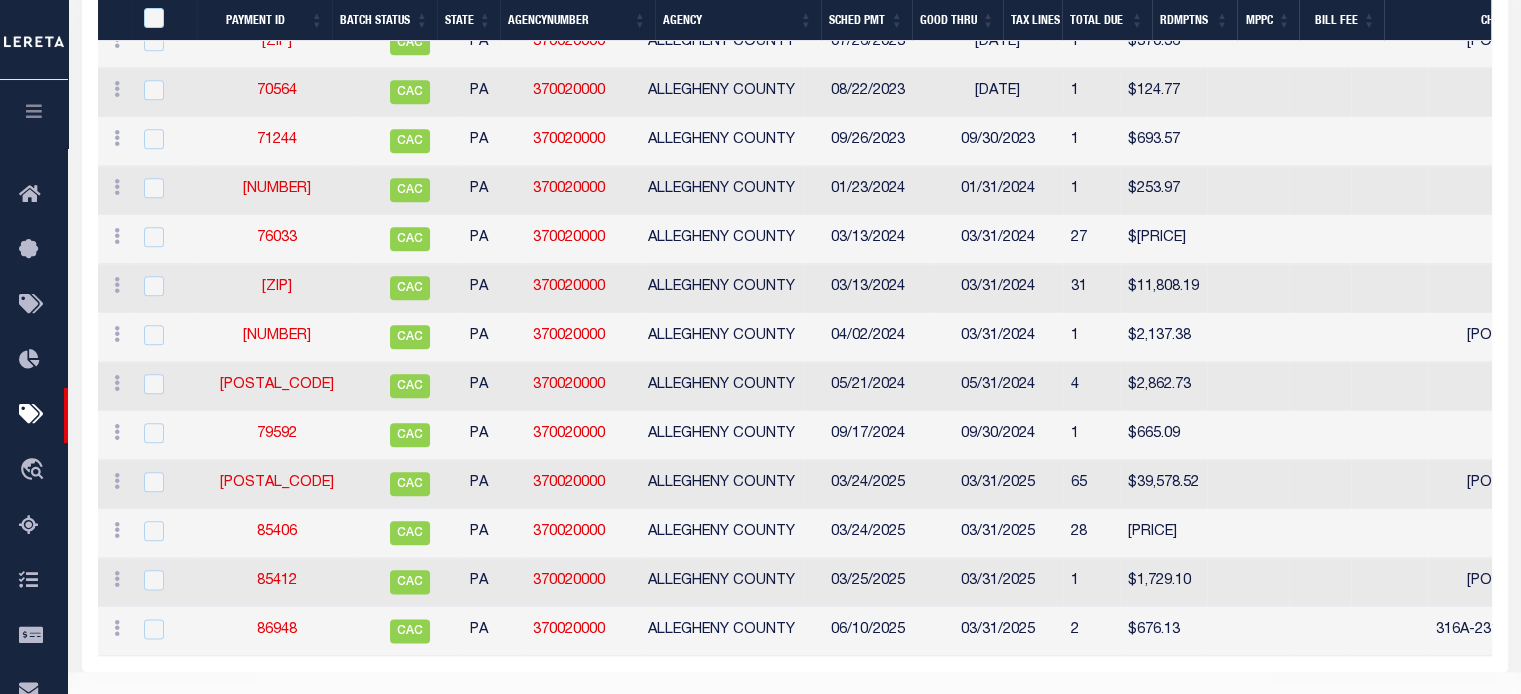 click at bounding box center (34, 111) 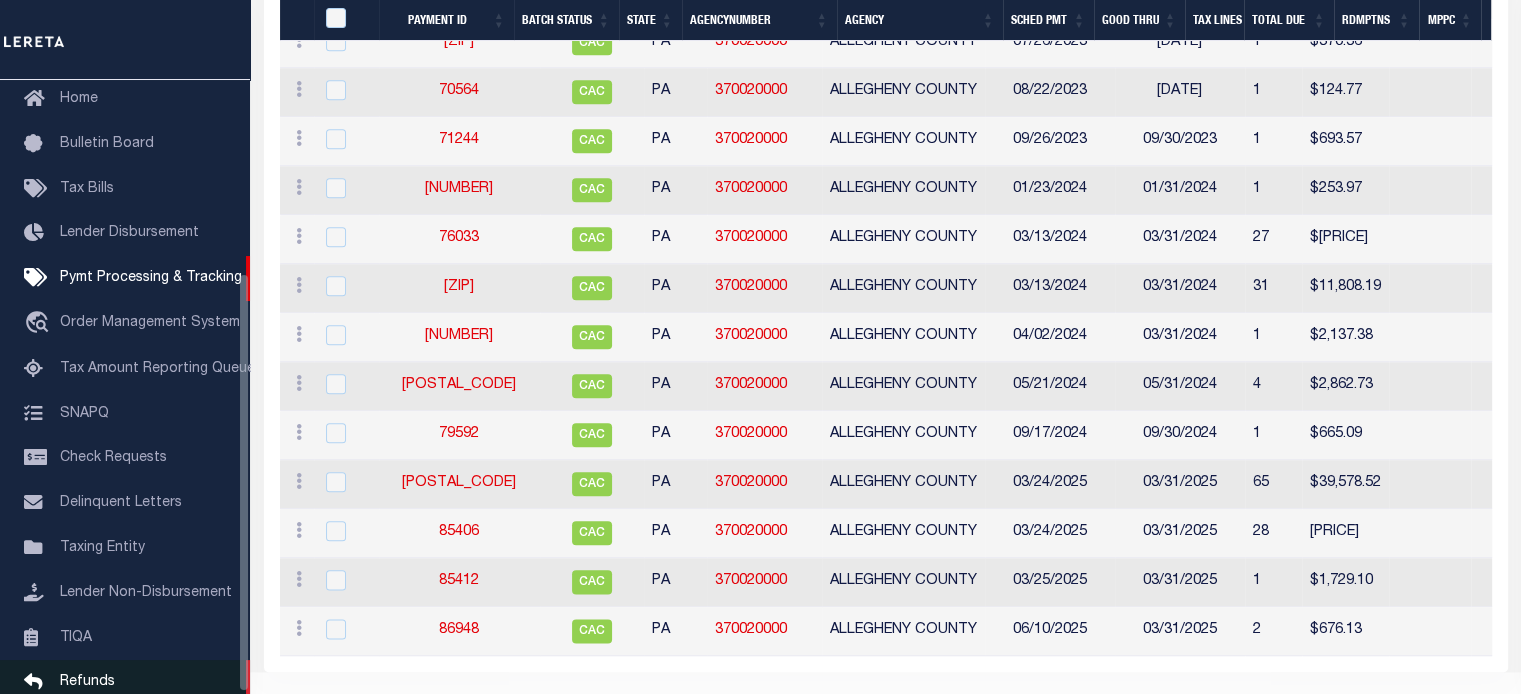 scroll, scrollTop: 284, scrollLeft: 0, axis: vertical 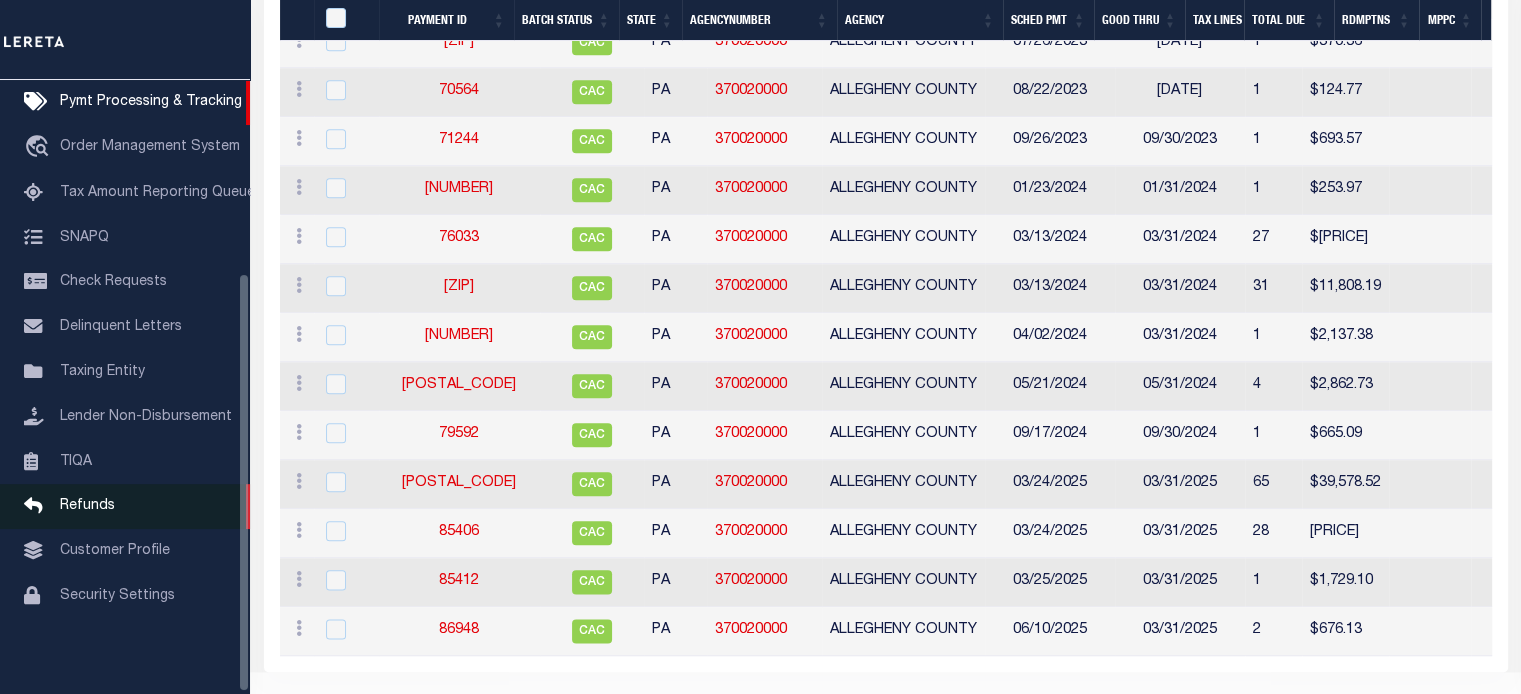 click on "Refunds" at bounding box center [125, 506] 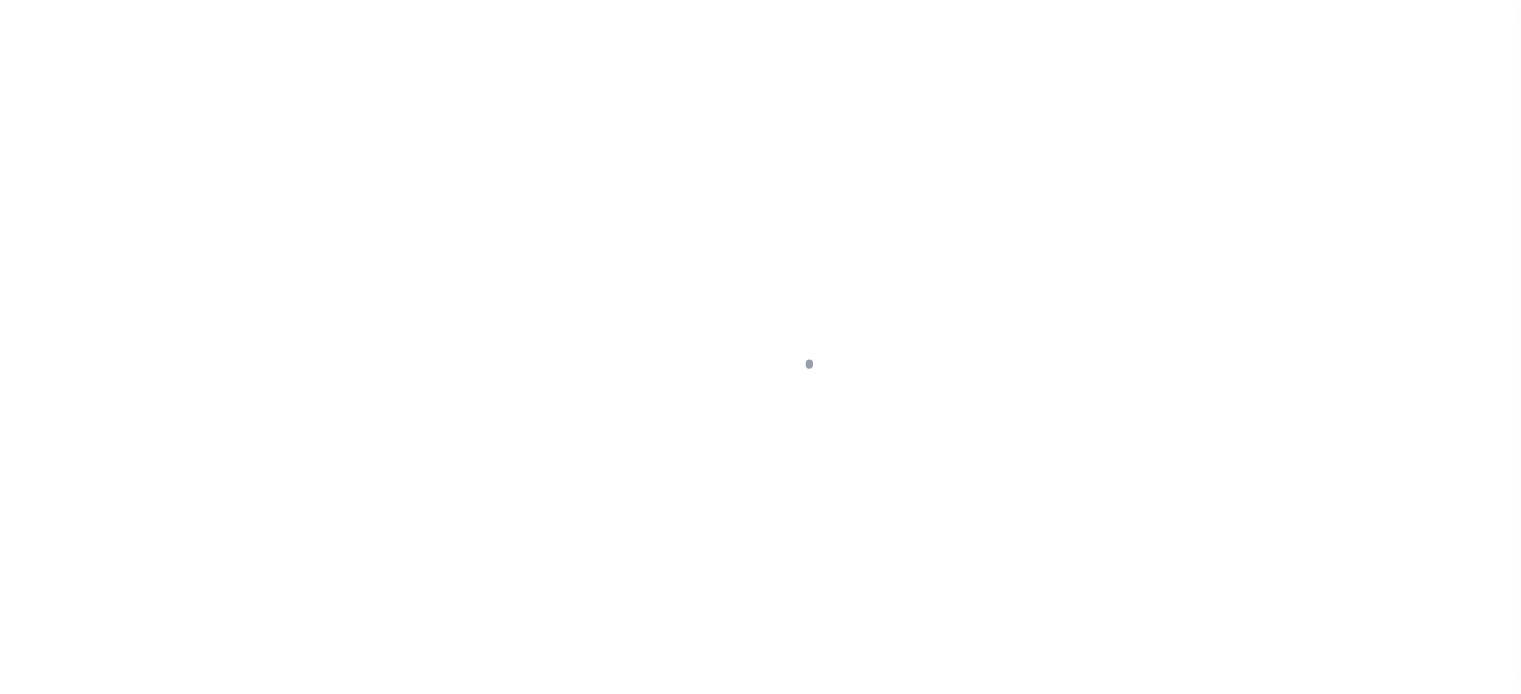 scroll, scrollTop: 0, scrollLeft: 0, axis: both 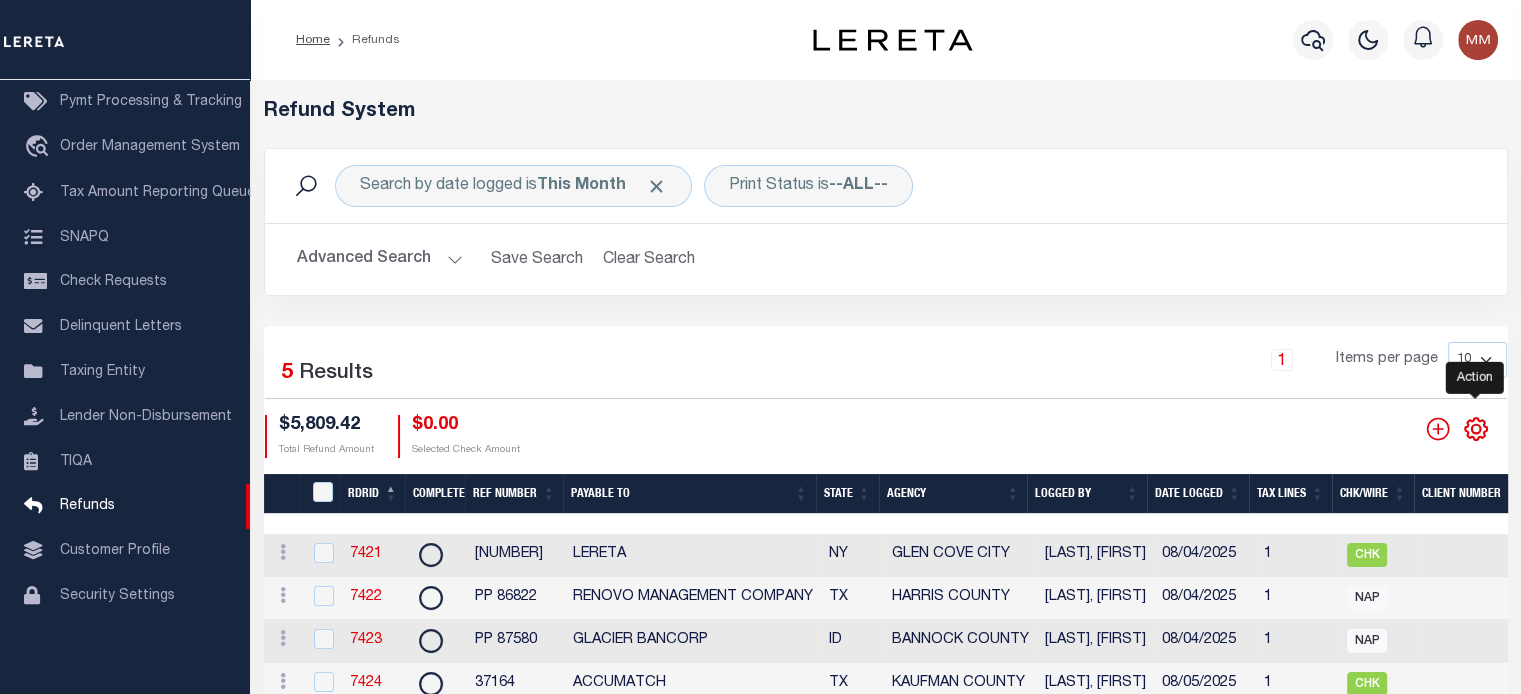 click 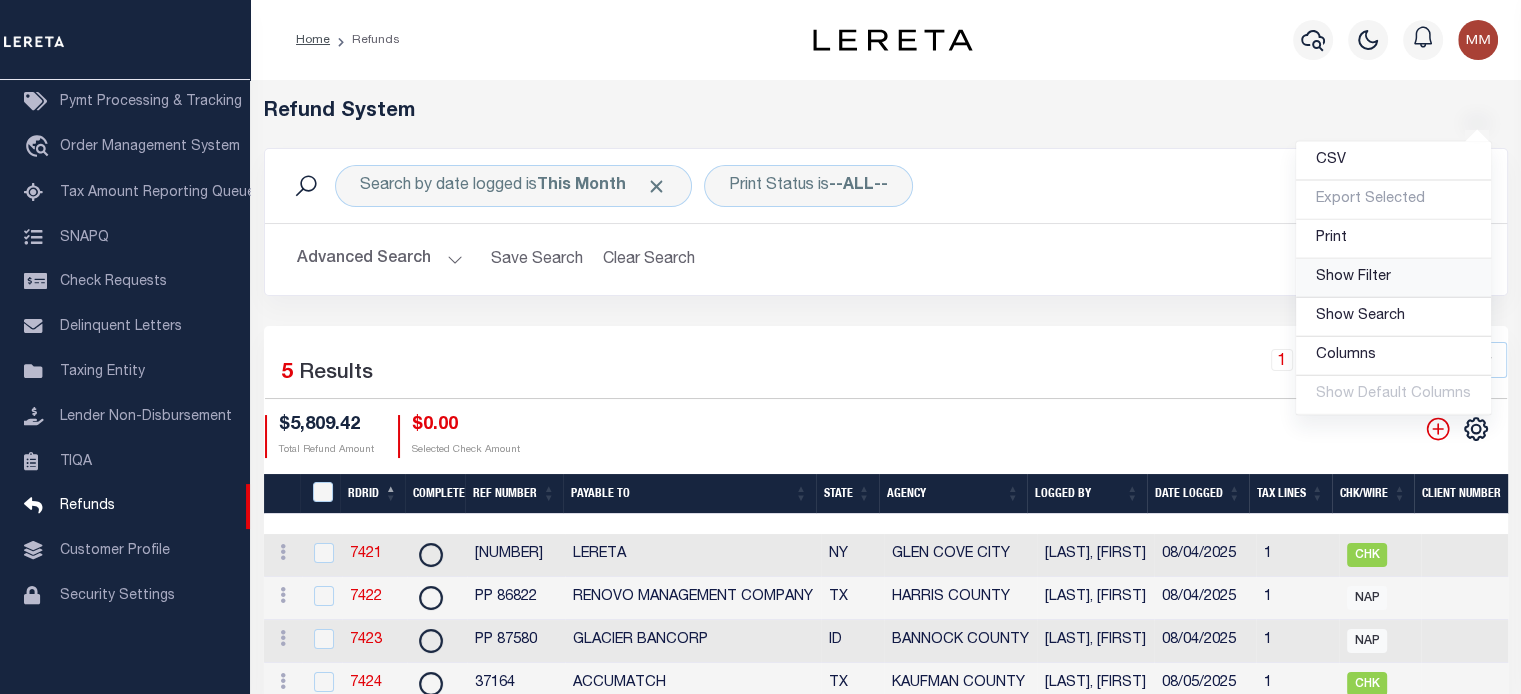 click on "Show Filter" at bounding box center [1353, 277] 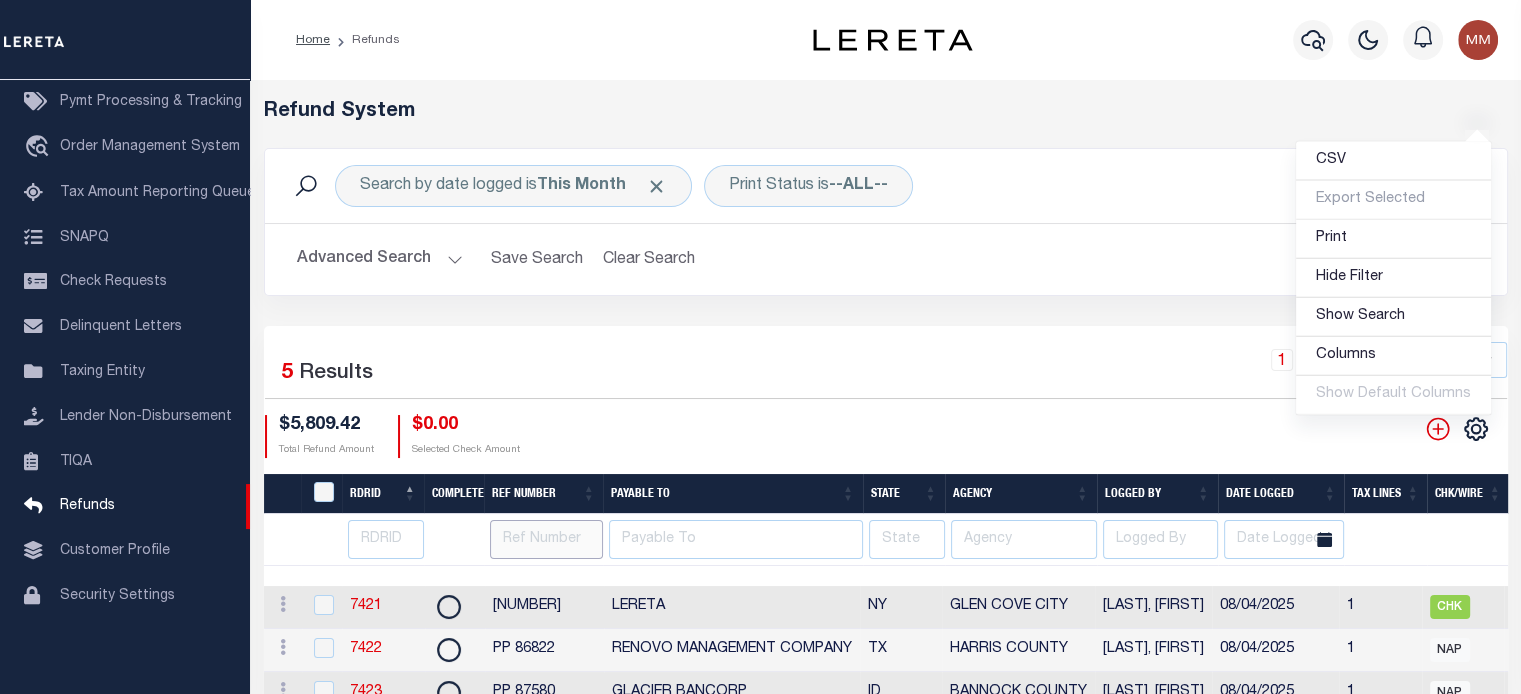 click at bounding box center (546, 539) 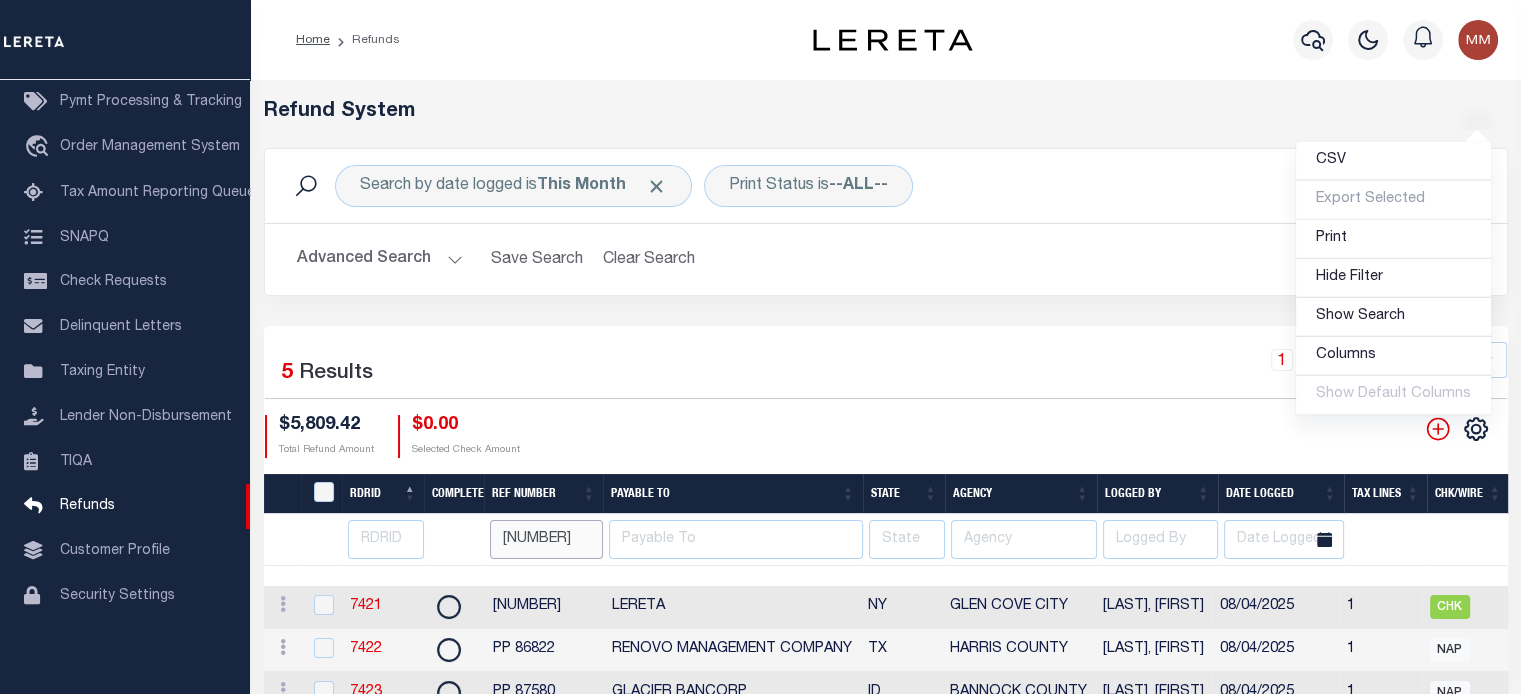 type on "37165" 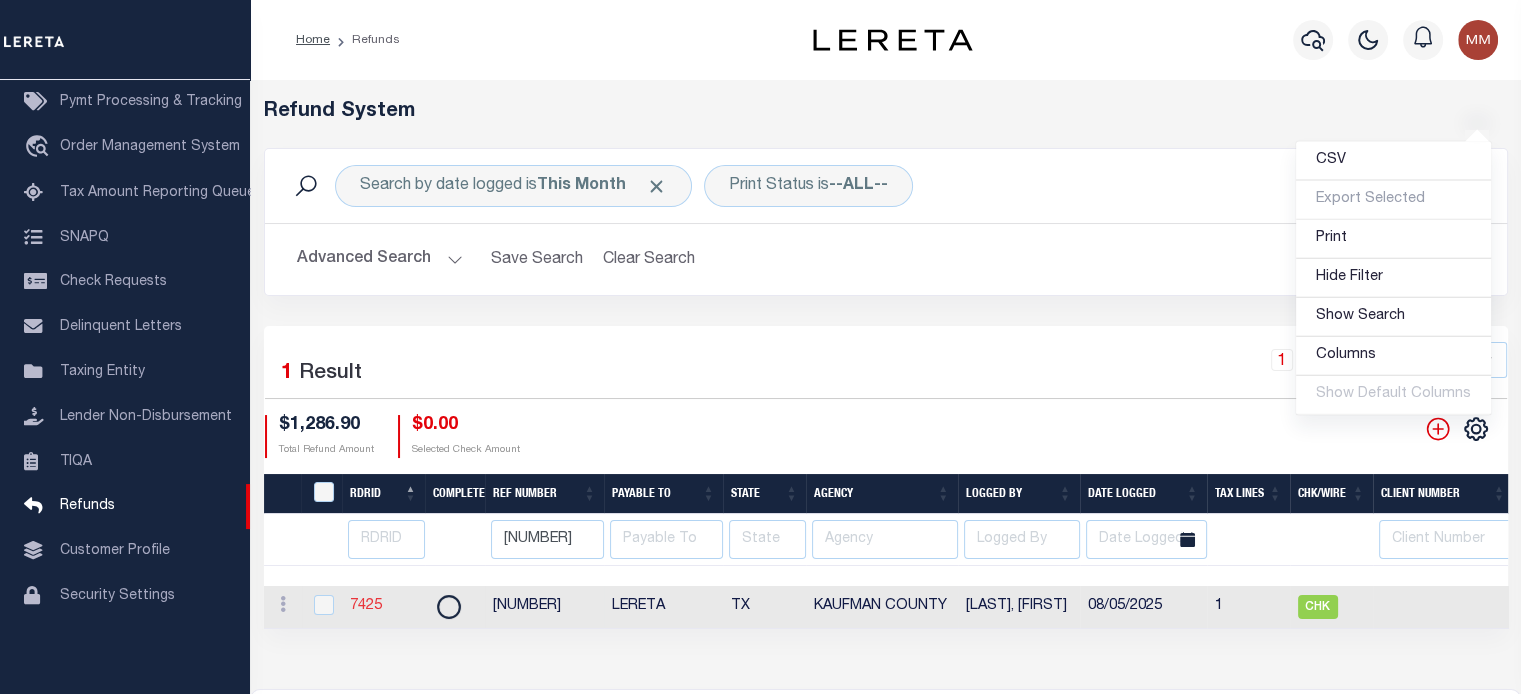 click on "7425" at bounding box center [366, 606] 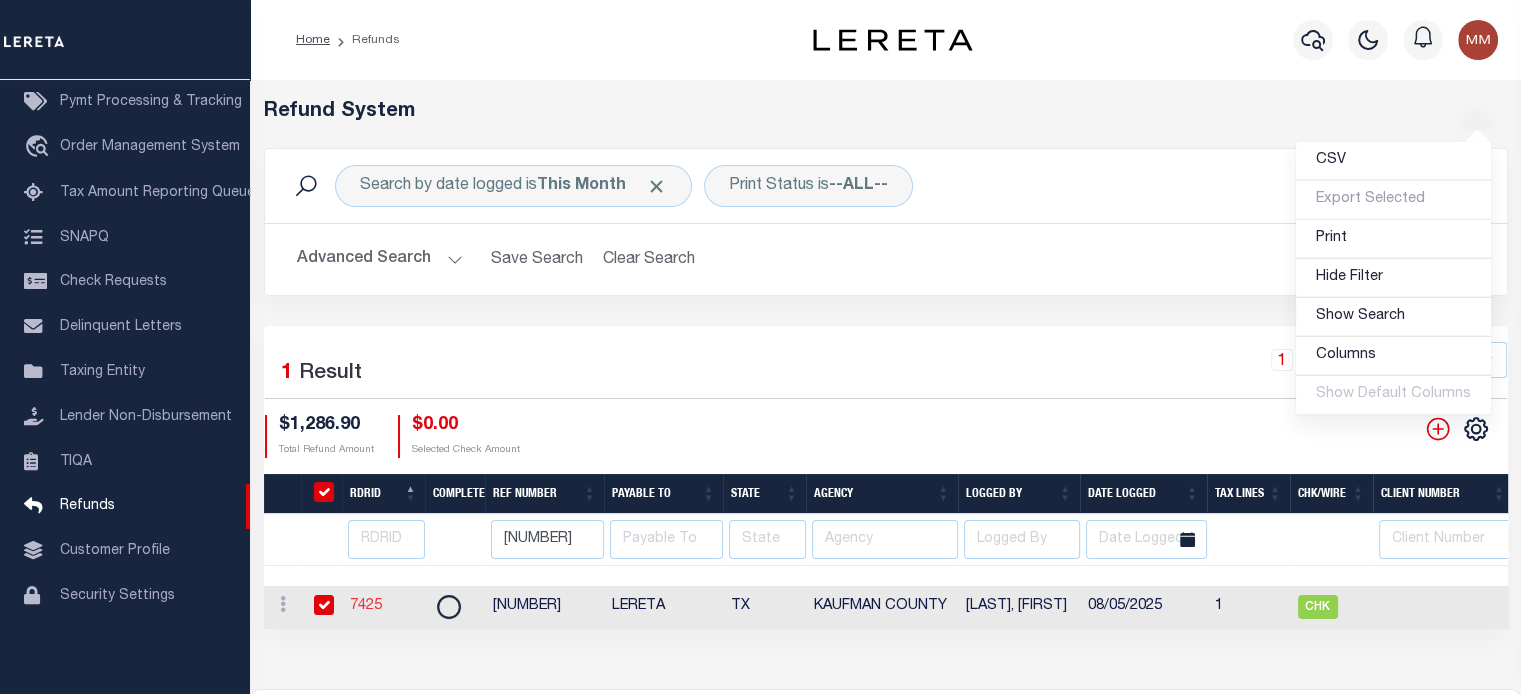 checkbox on "true" 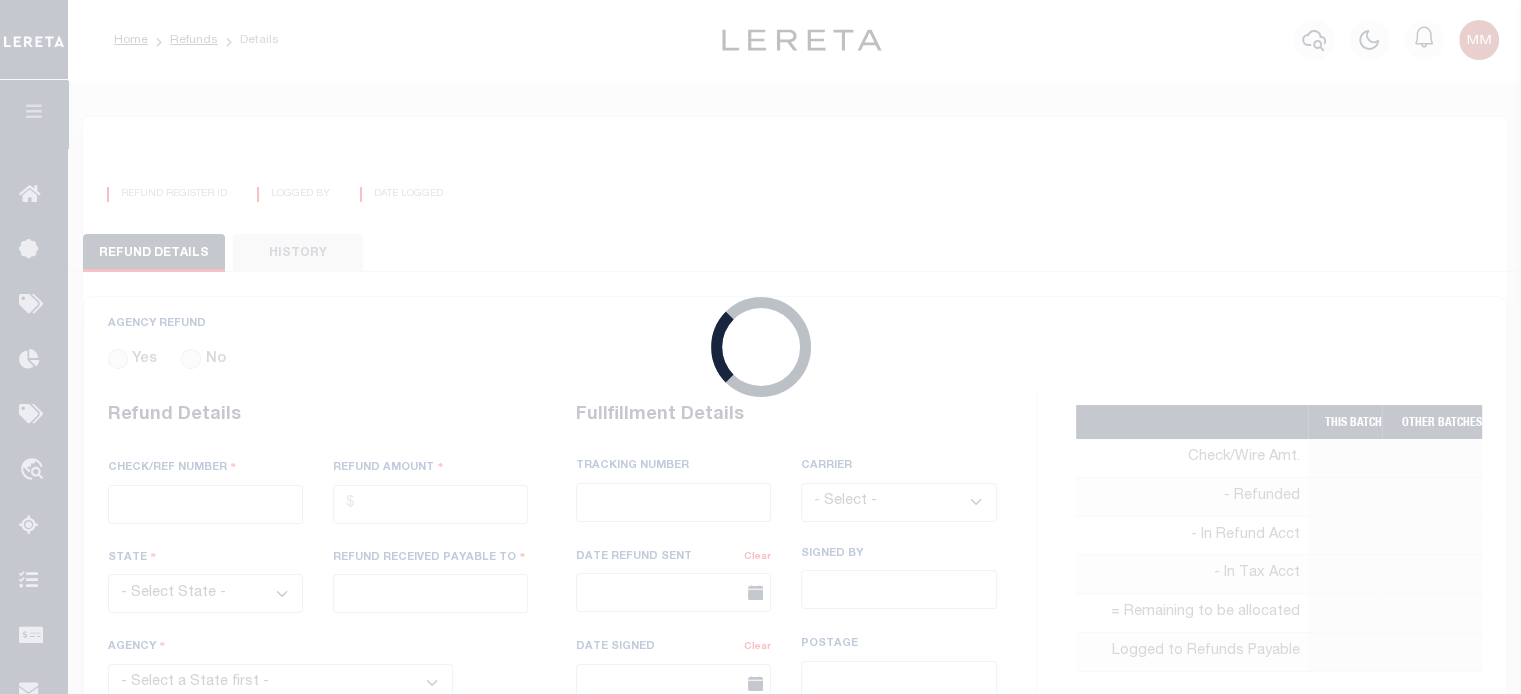 radio on "true" 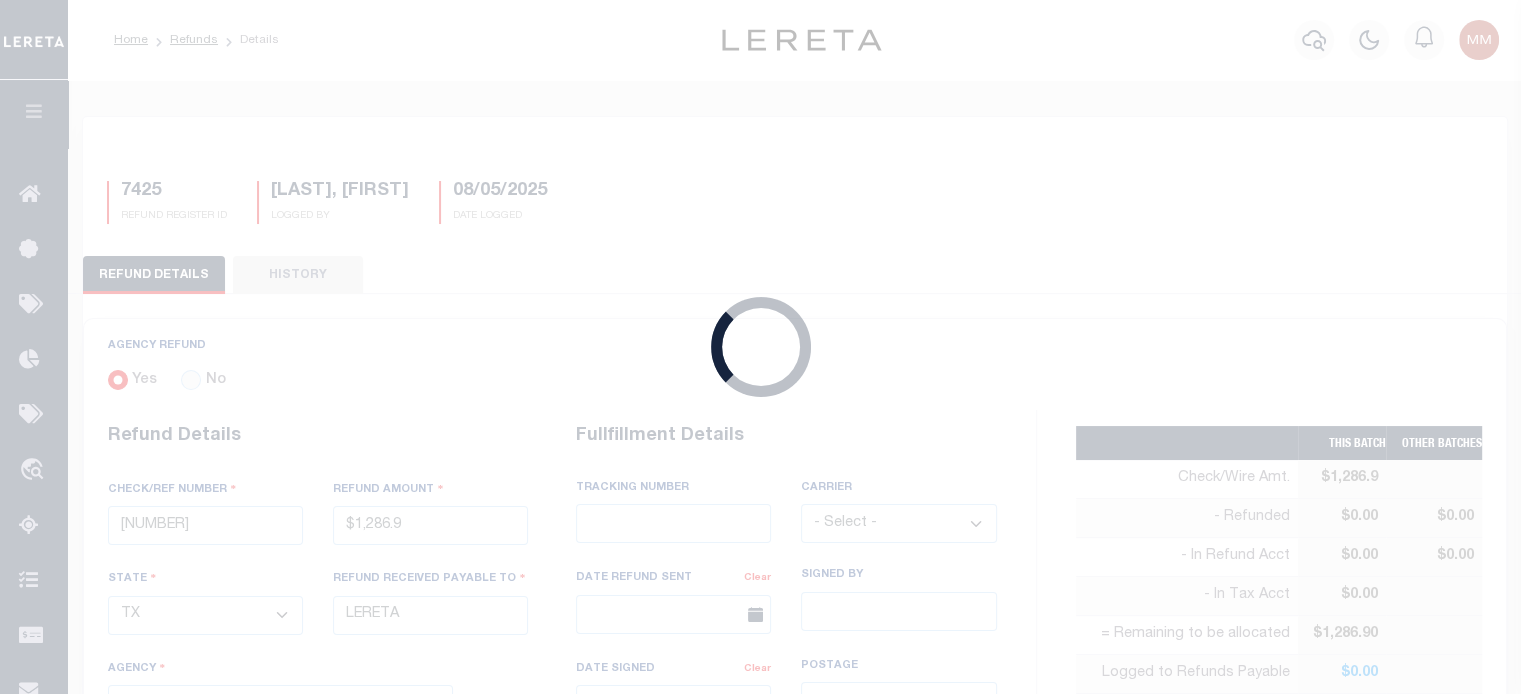 select on "4825700000" 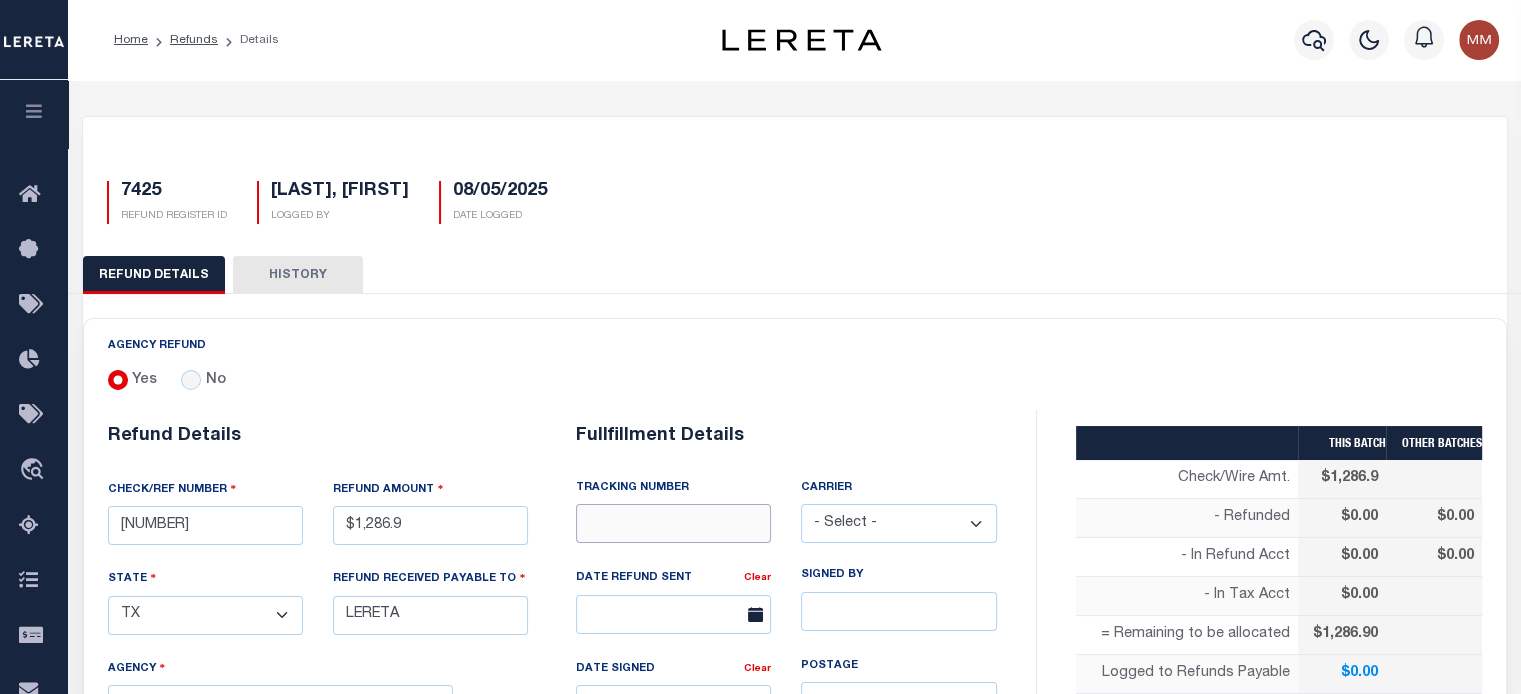click at bounding box center [673, 523] 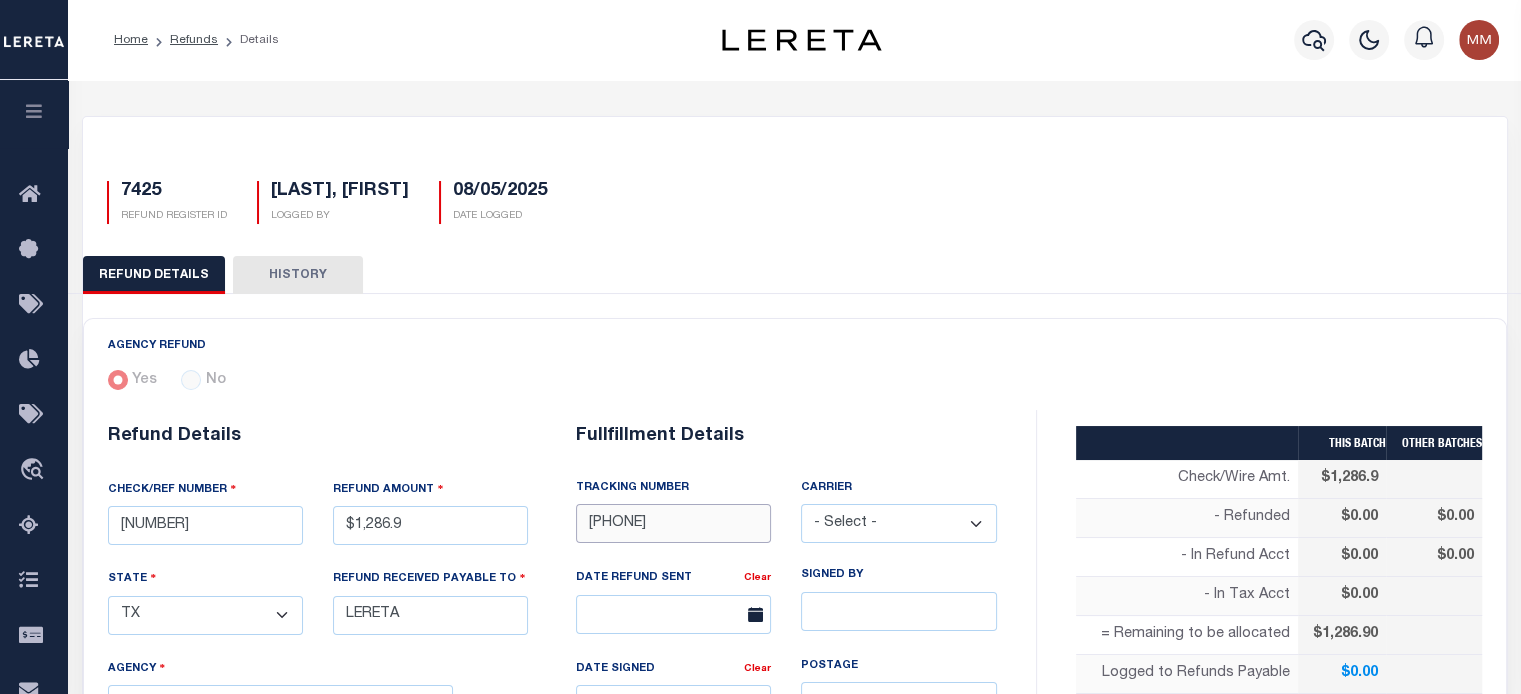 type on "8833 3549 3179" 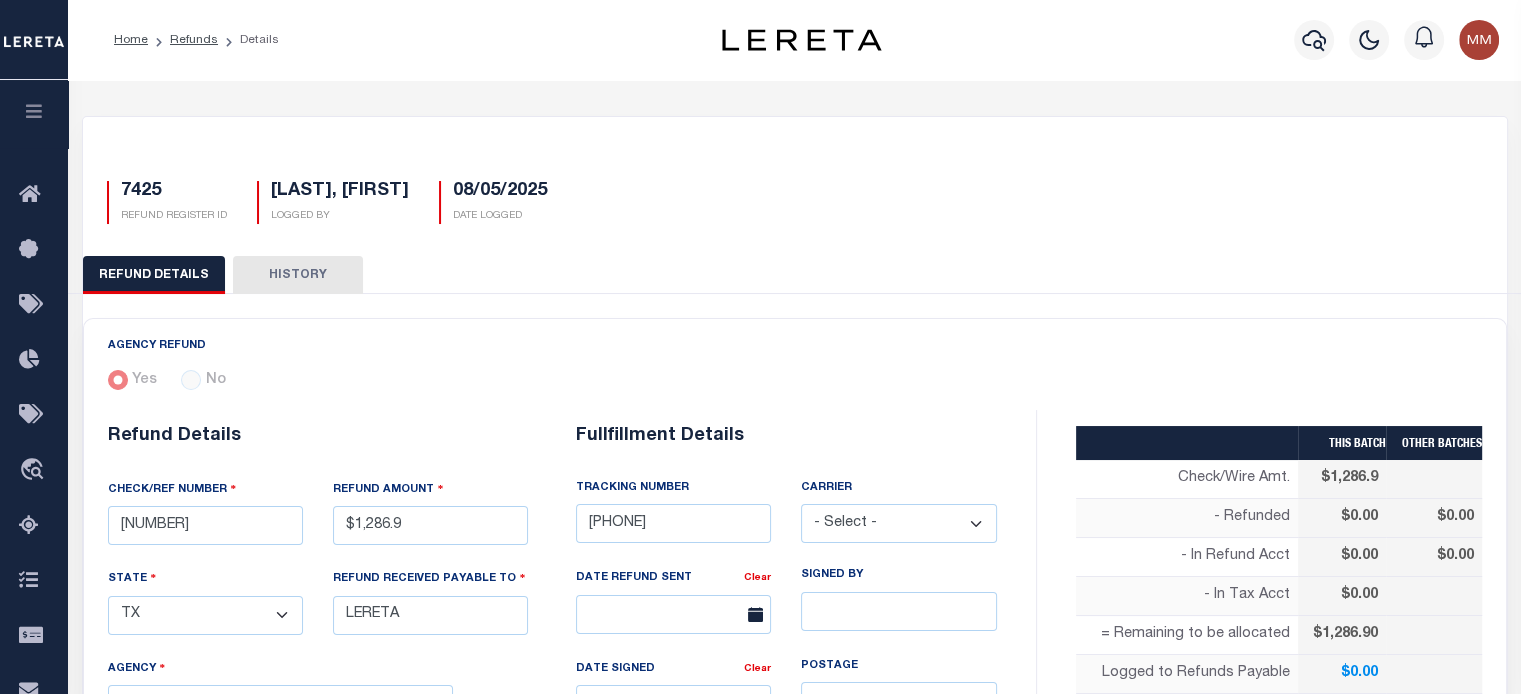 click on "- Select -
Fedex
USPS" at bounding box center (898, 523) 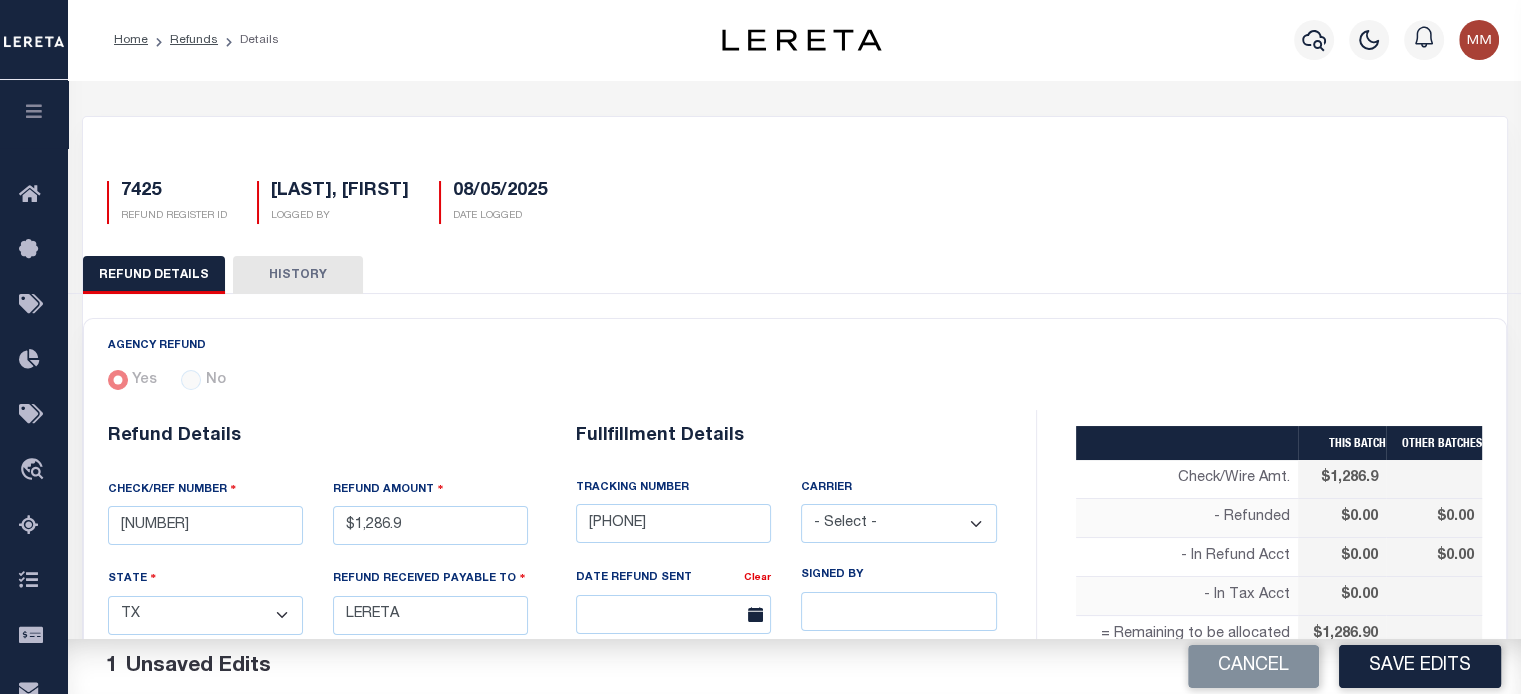 select on "FDX" 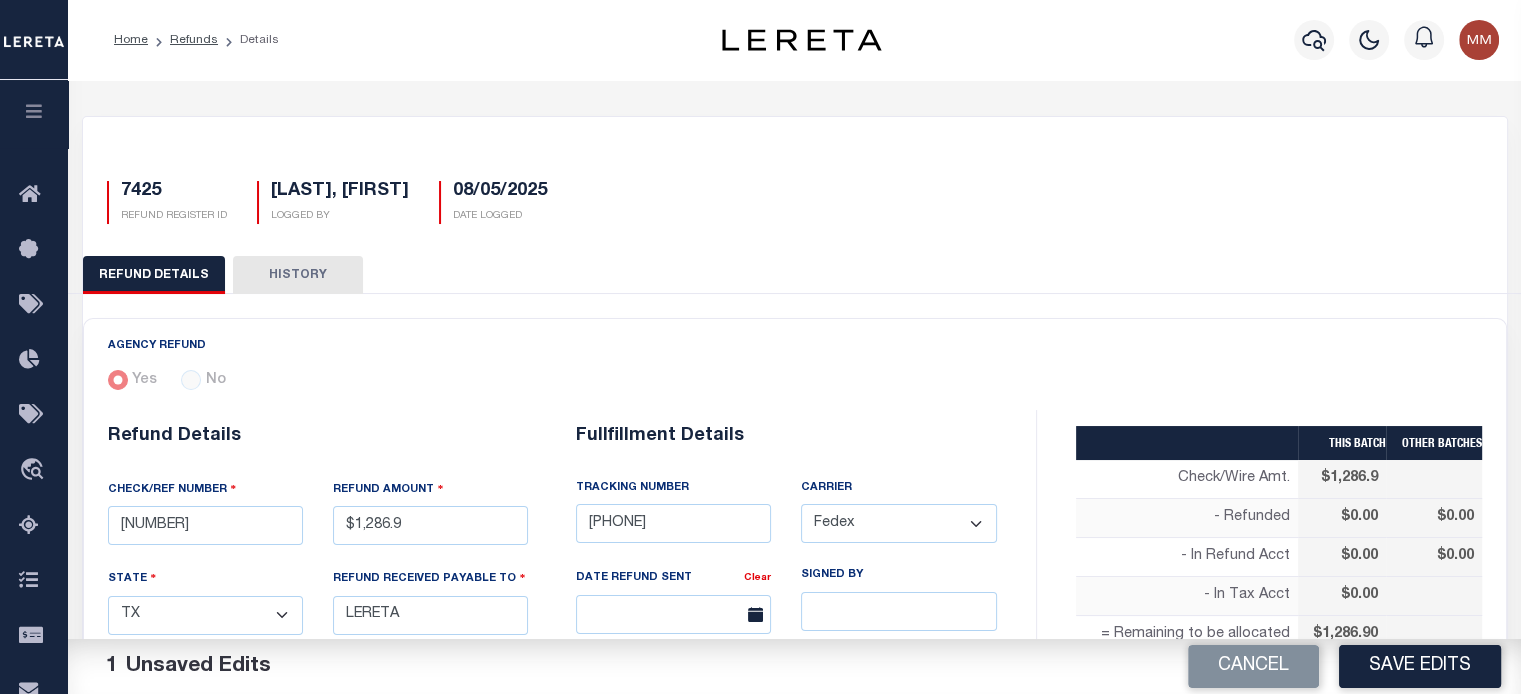 click on "- Select -
Fedex
USPS" at bounding box center (898, 523) 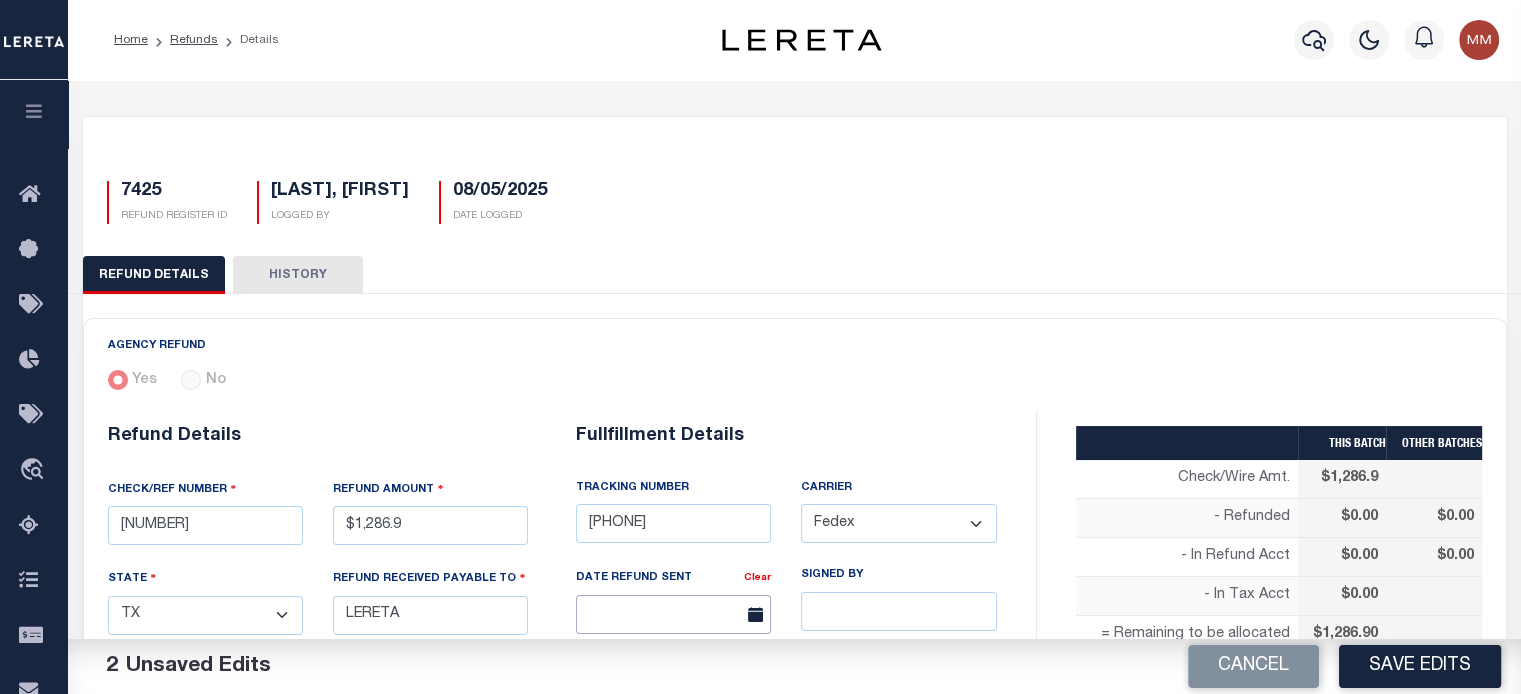 click at bounding box center (673, 614) 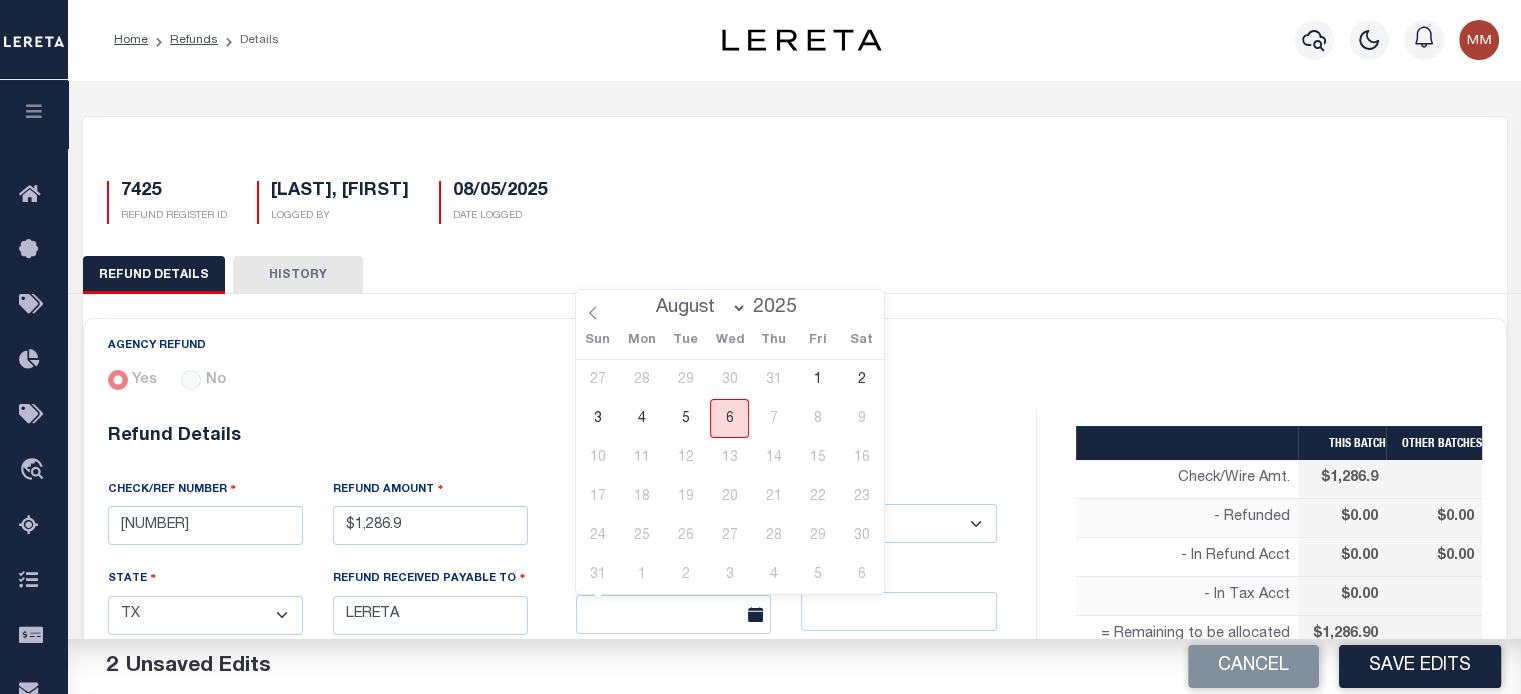 click on "6" at bounding box center (729, 418) 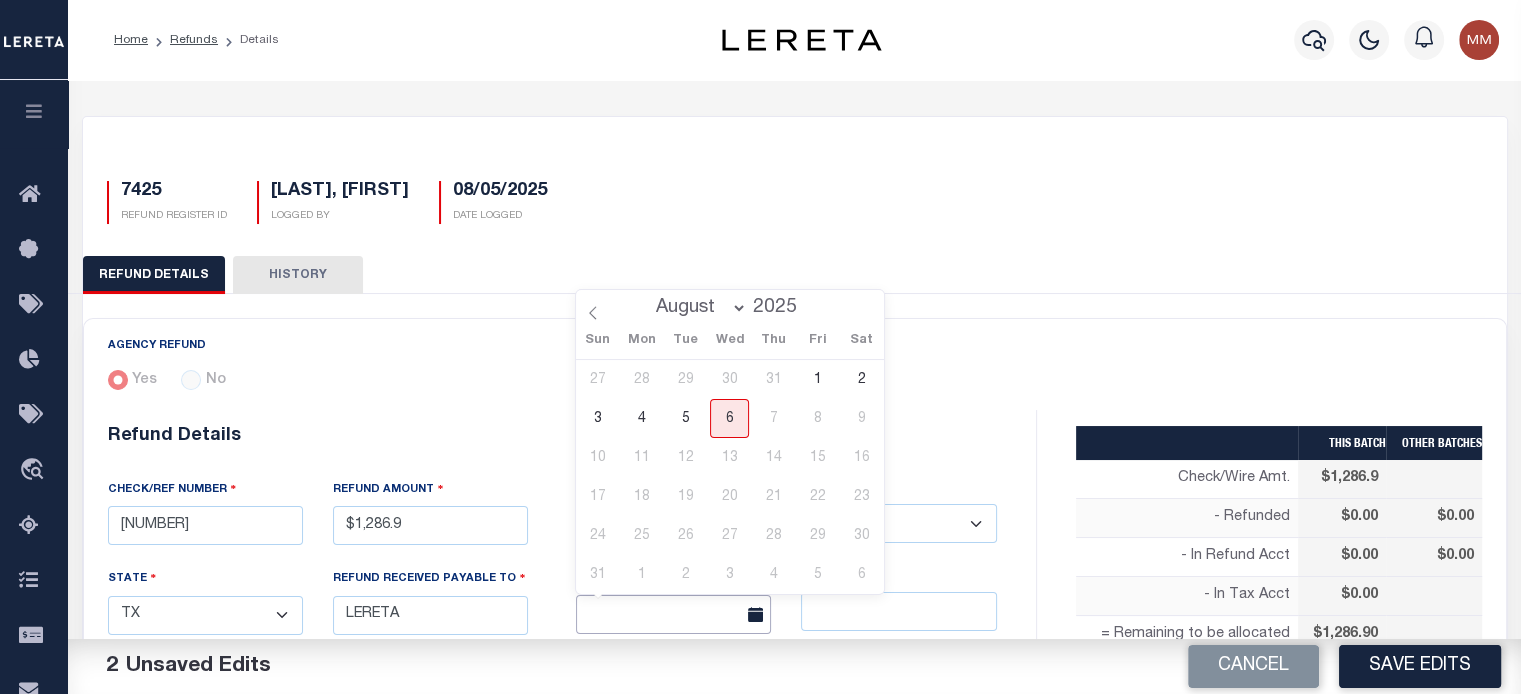 type on "08/06/2025" 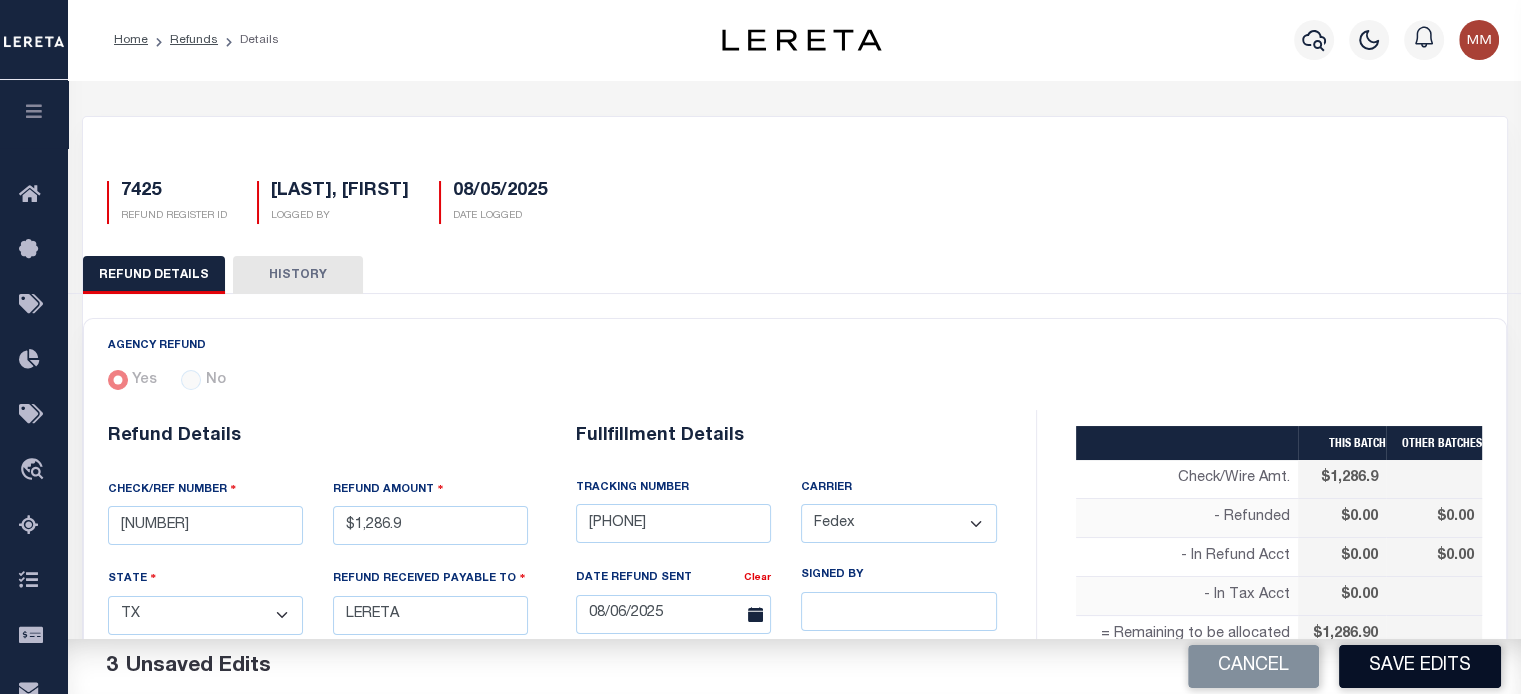 click on "Save Edits" at bounding box center [1420, 666] 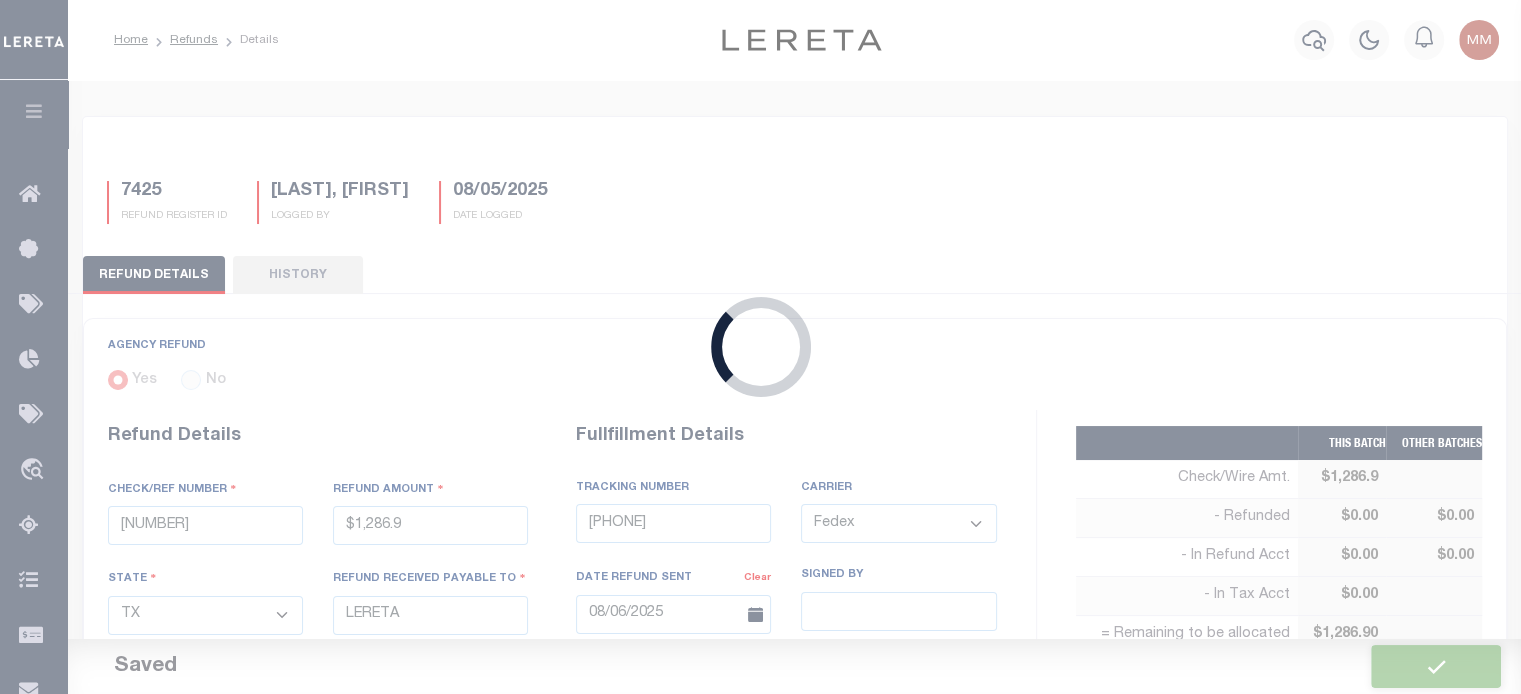 type on "$1,286.9" 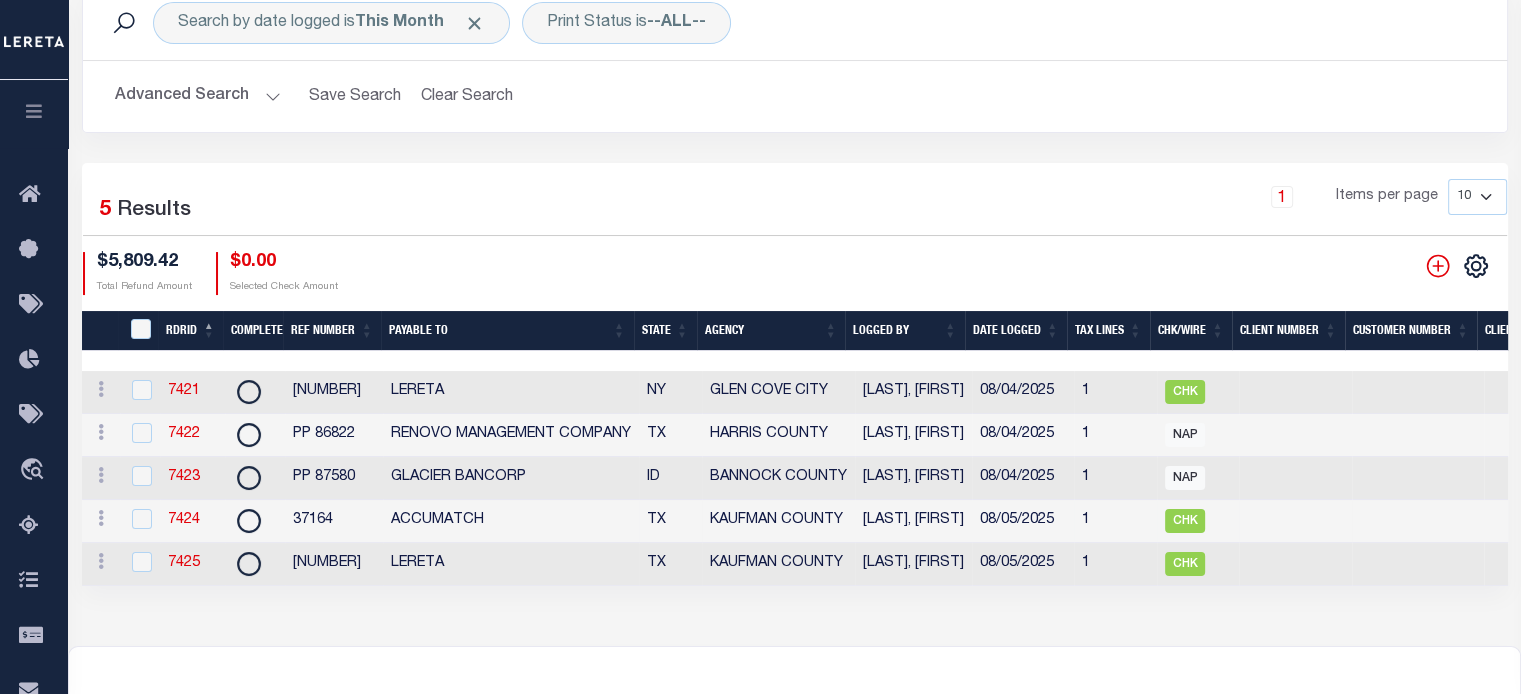 scroll, scrollTop: 200, scrollLeft: 0, axis: vertical 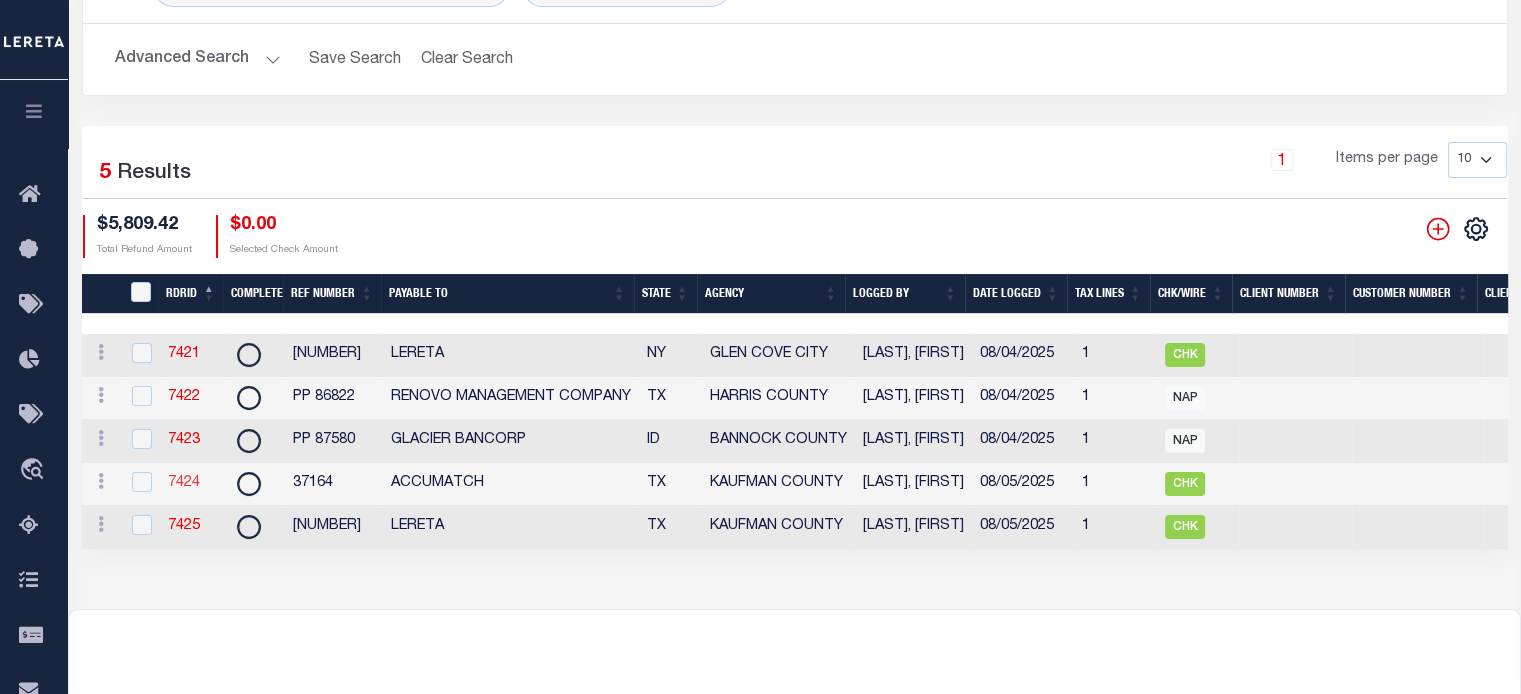 click on "7424" at bounding box center (184, 483) 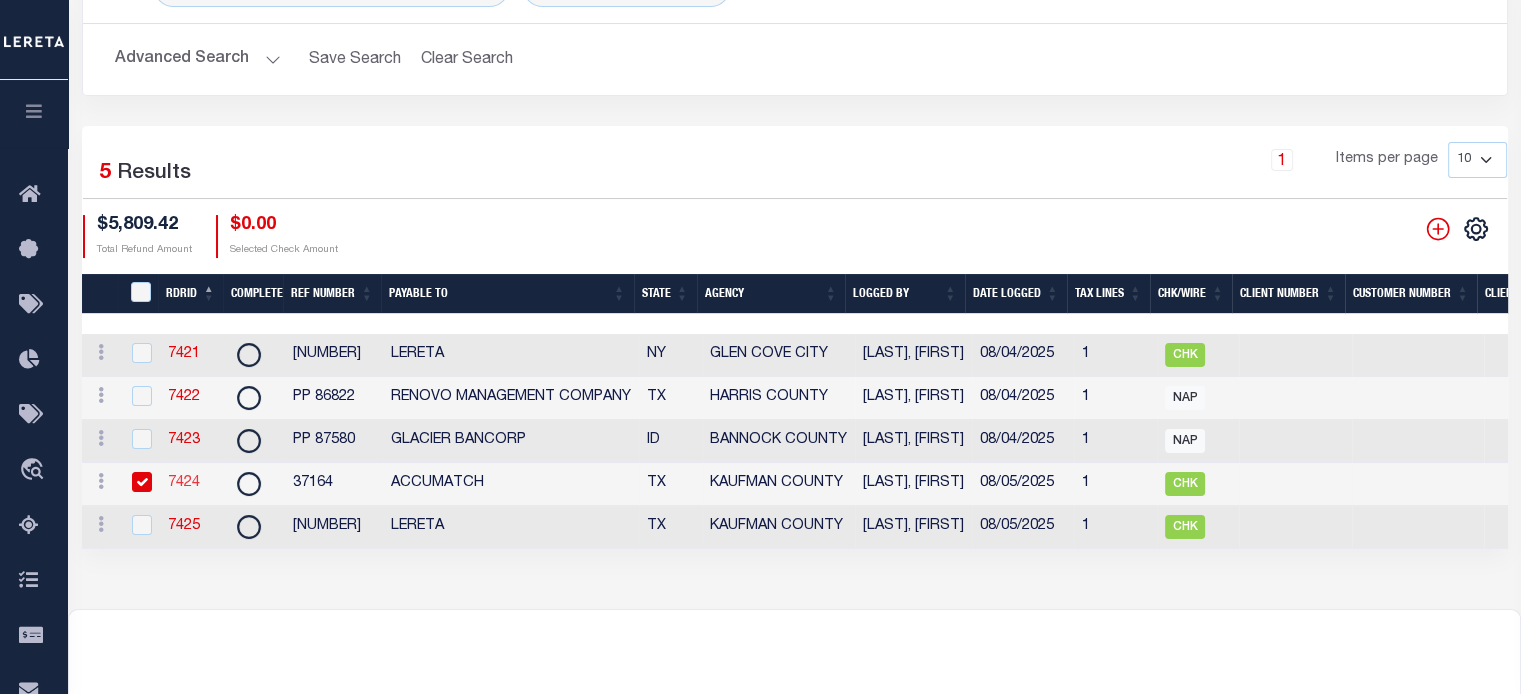checkbox on "false" 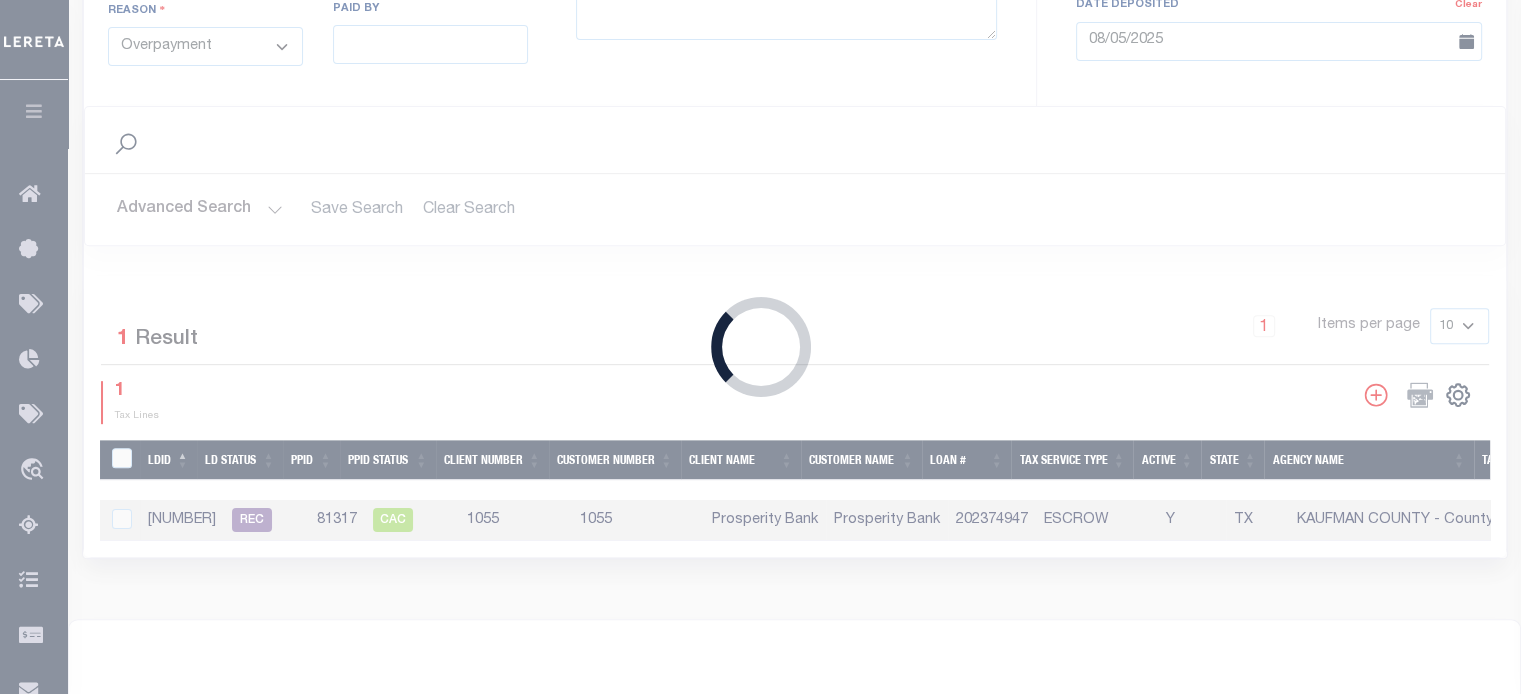 type on "37164" 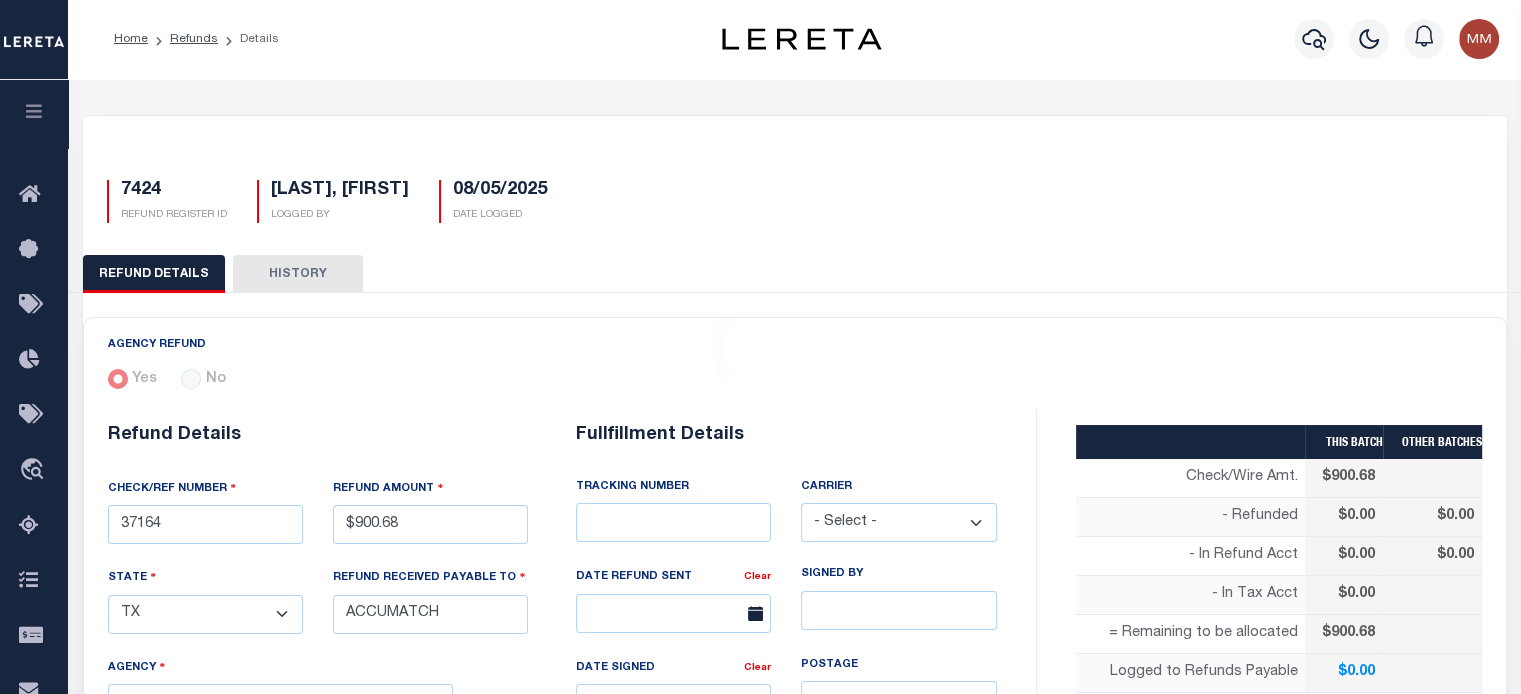scroll, scrollTop: 0, scrollLeft: 0, axis: both 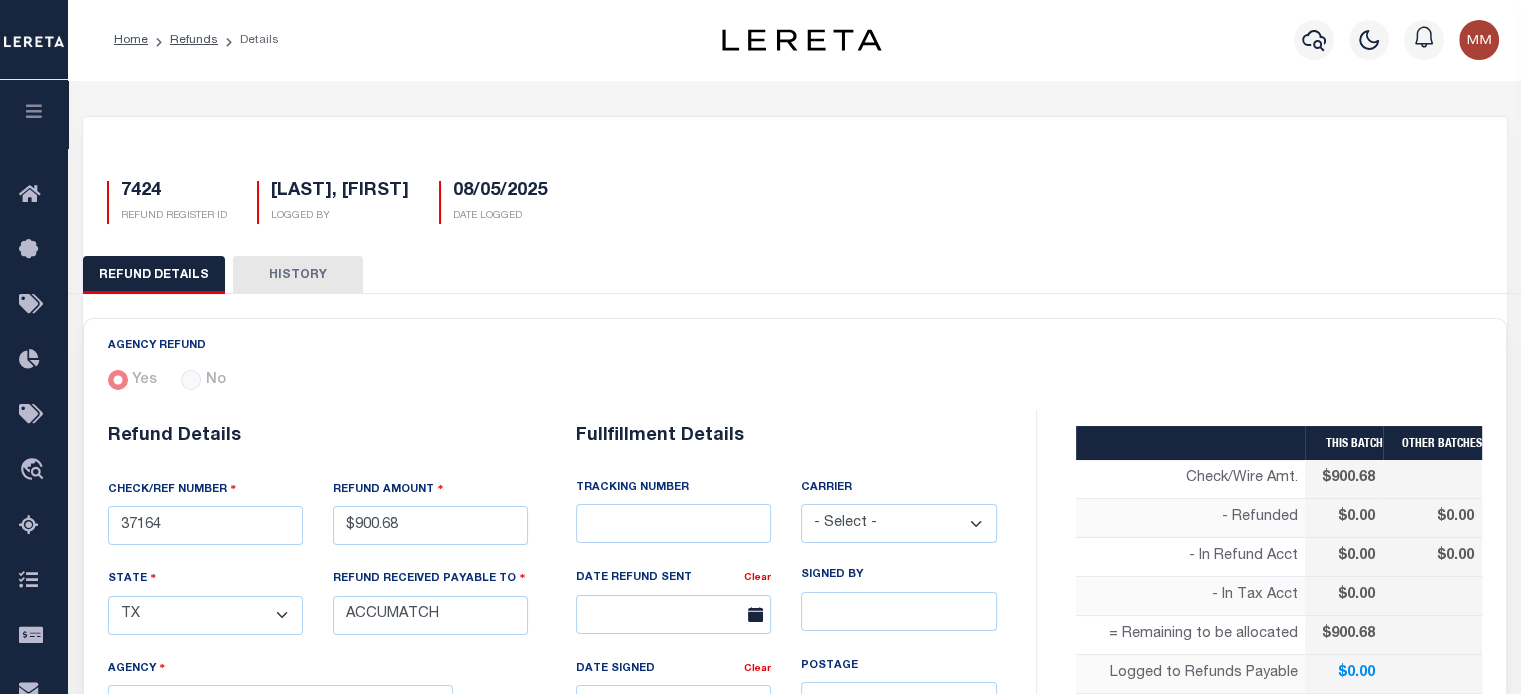 click on "- Select -
Fedex
USPS" at bounding box center [898, 523] 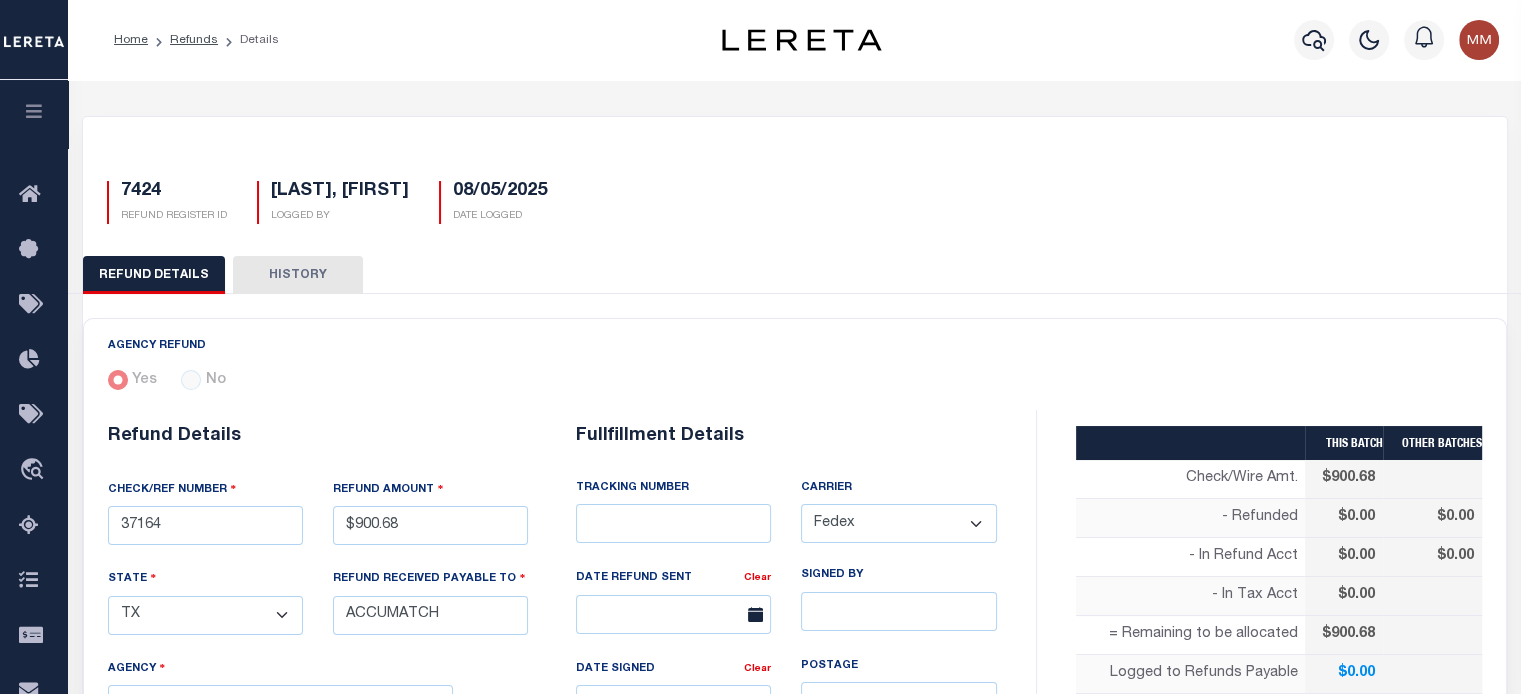 click on "- Select -
Fedex
USPS" at bounding box center (898, 523) 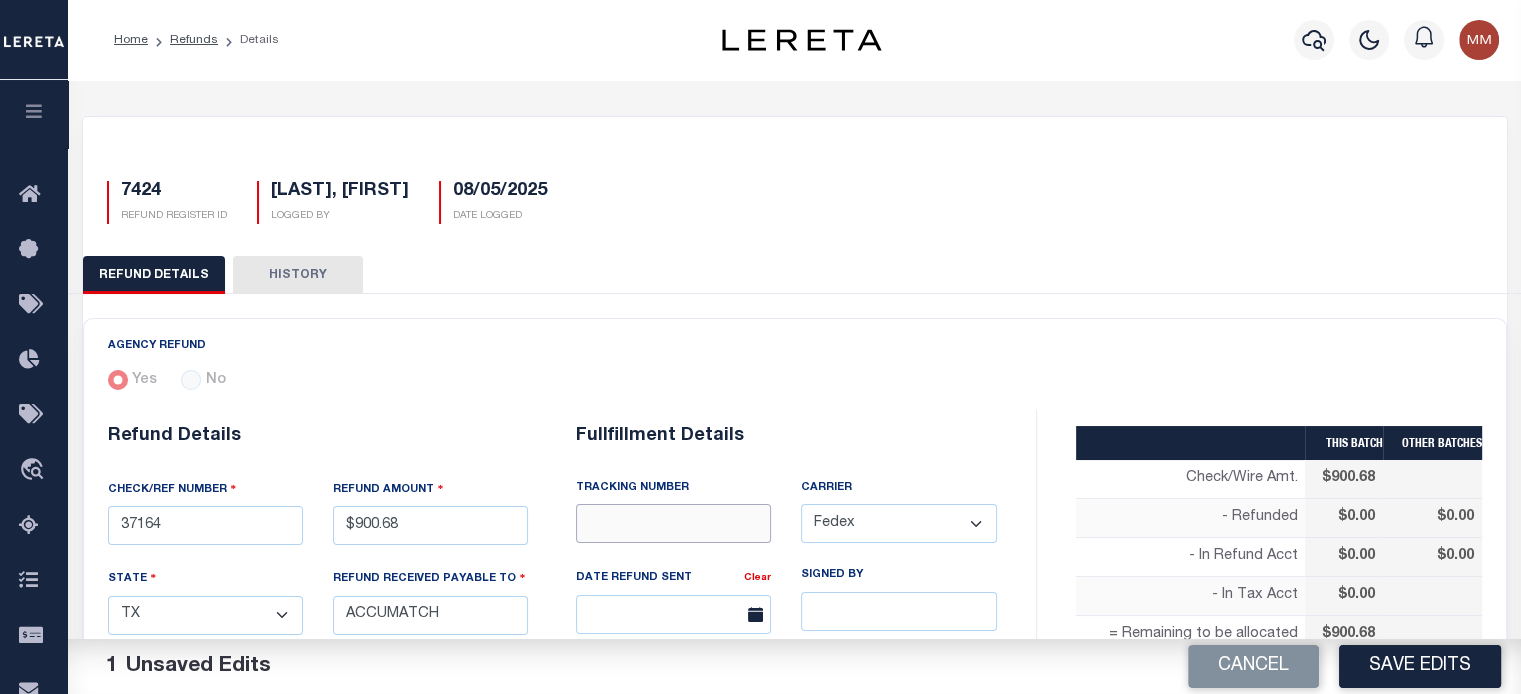click at bounding box center (673, 523) 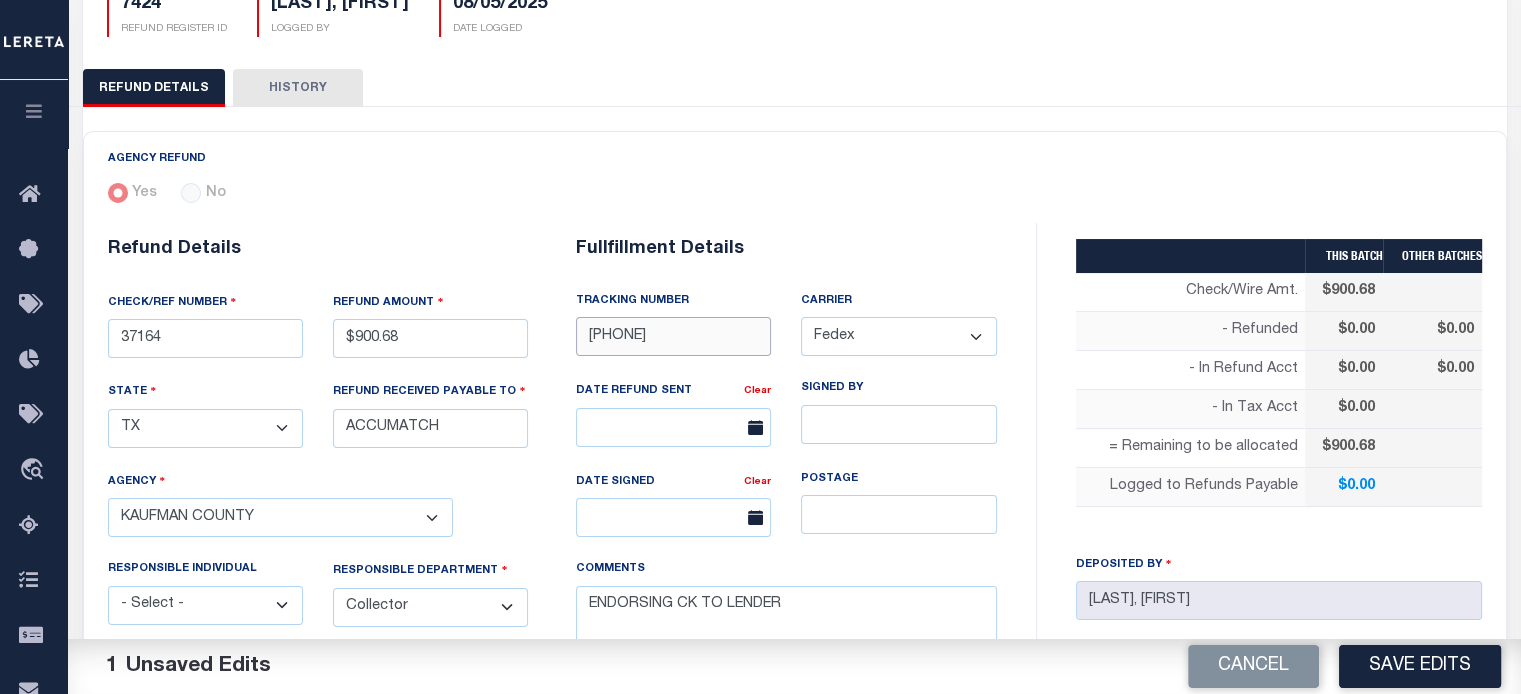 scroll, scrollTop: 300, scrollLeft: 0, axis: vertical 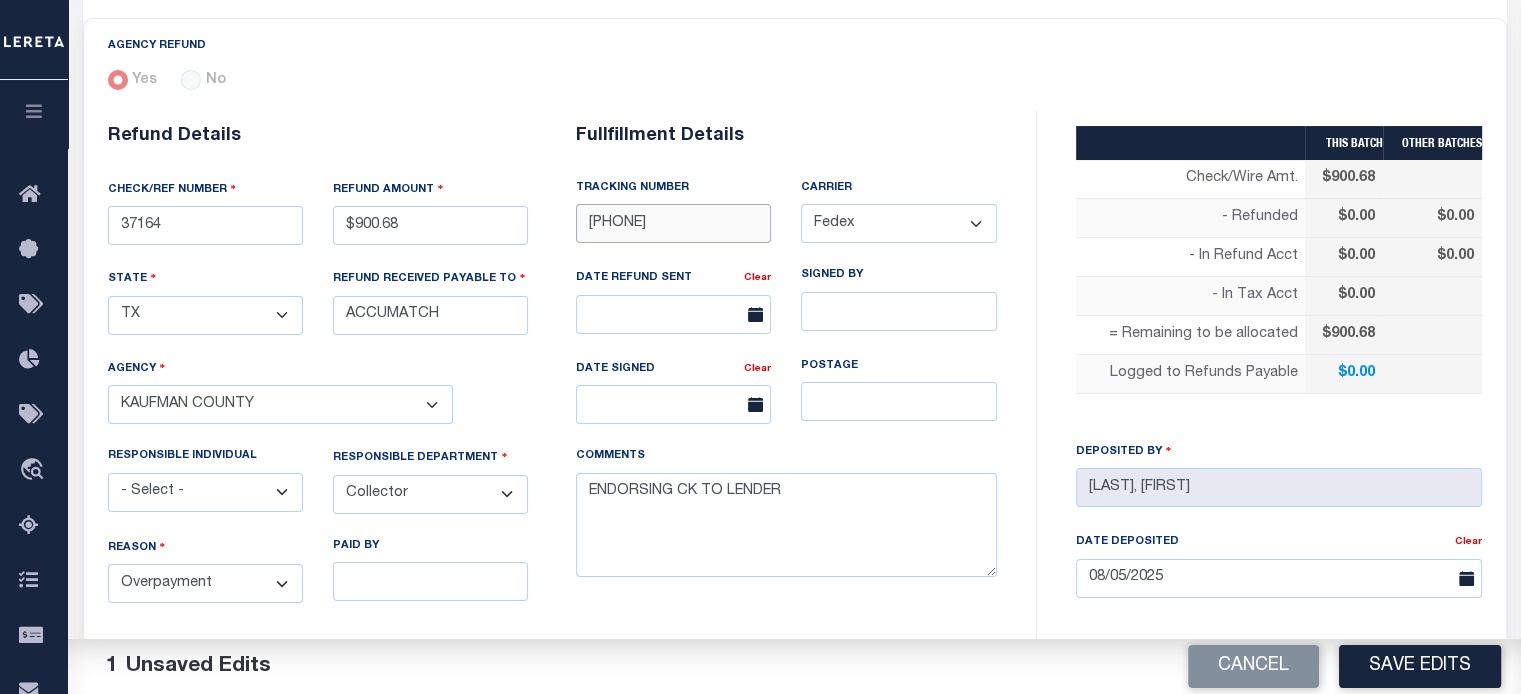 type on "8833 3549 3179" 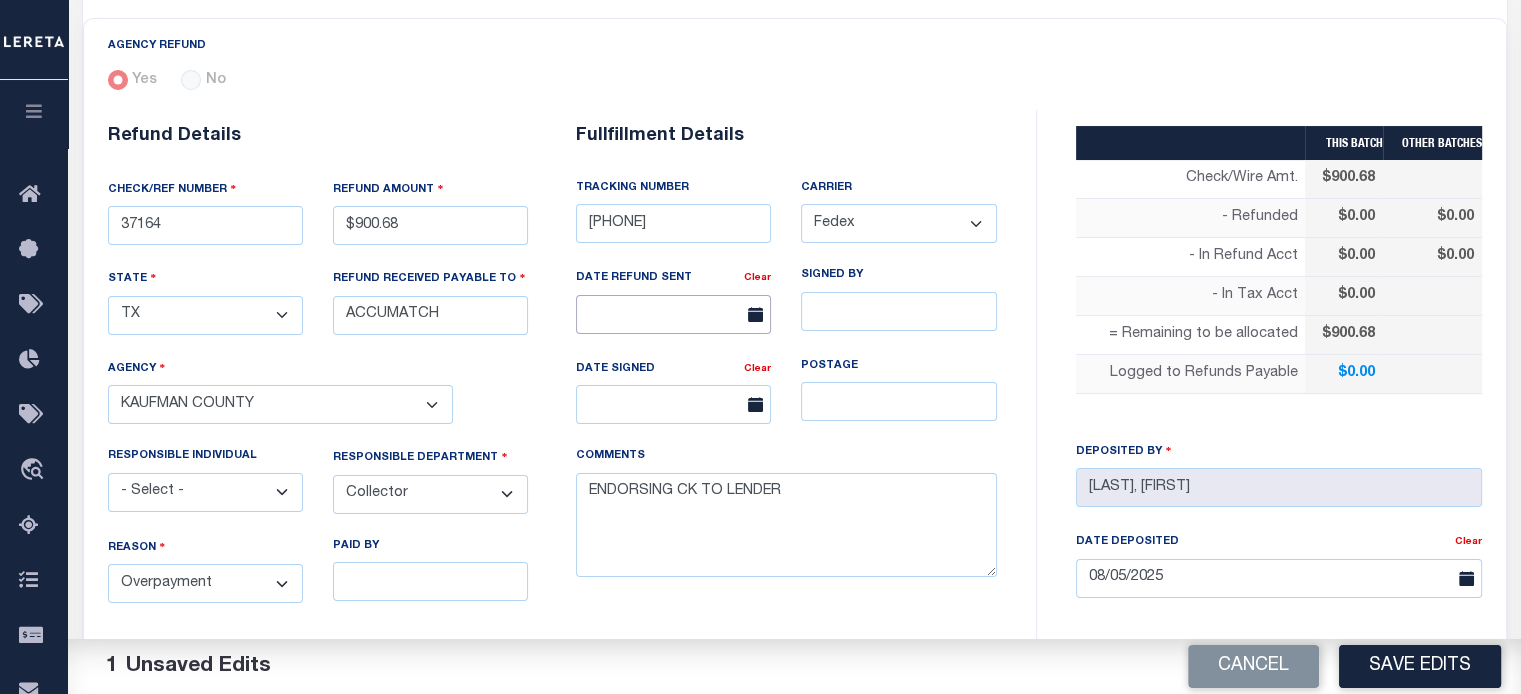 click at bounding box center [673, 314] 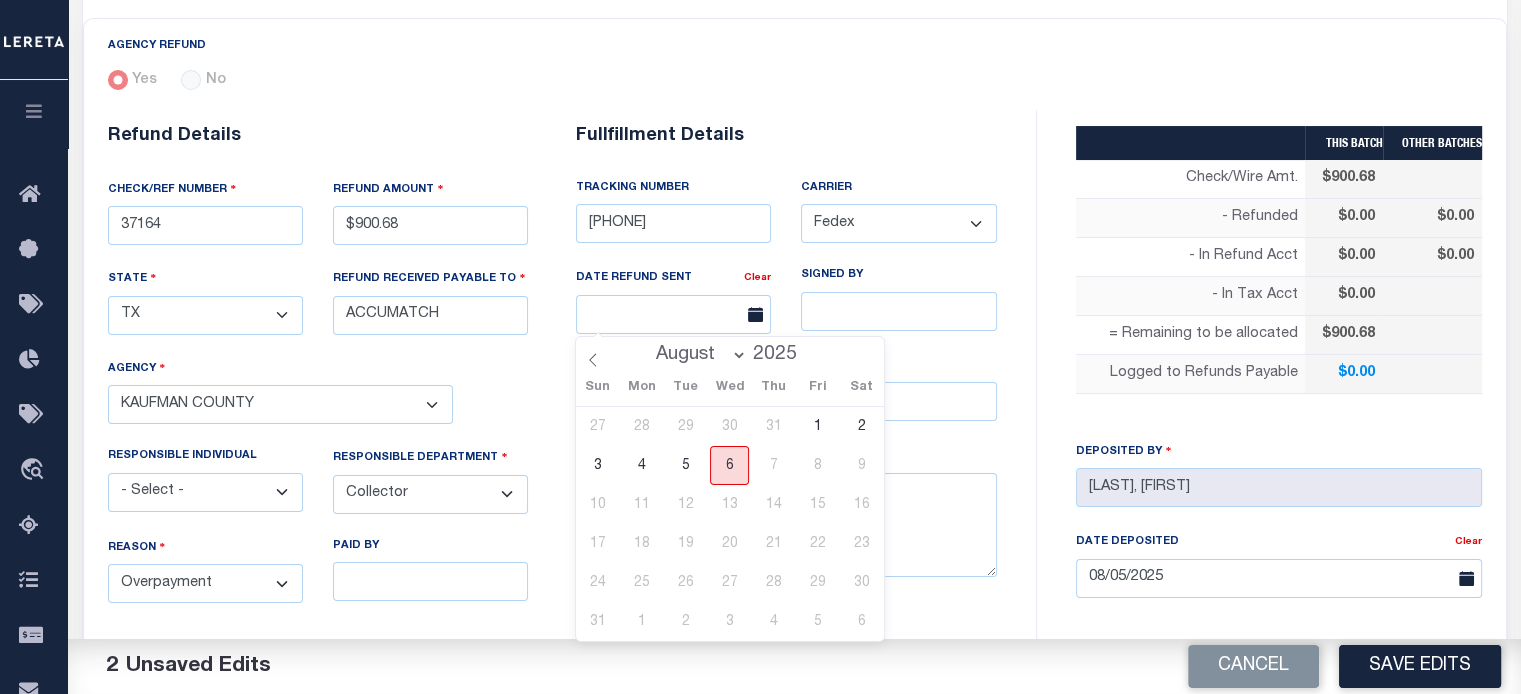 drag, startPoint x: 726, startPoint y: 457, endPoint x: 776, endPoint y: 485, distance: 57.306194 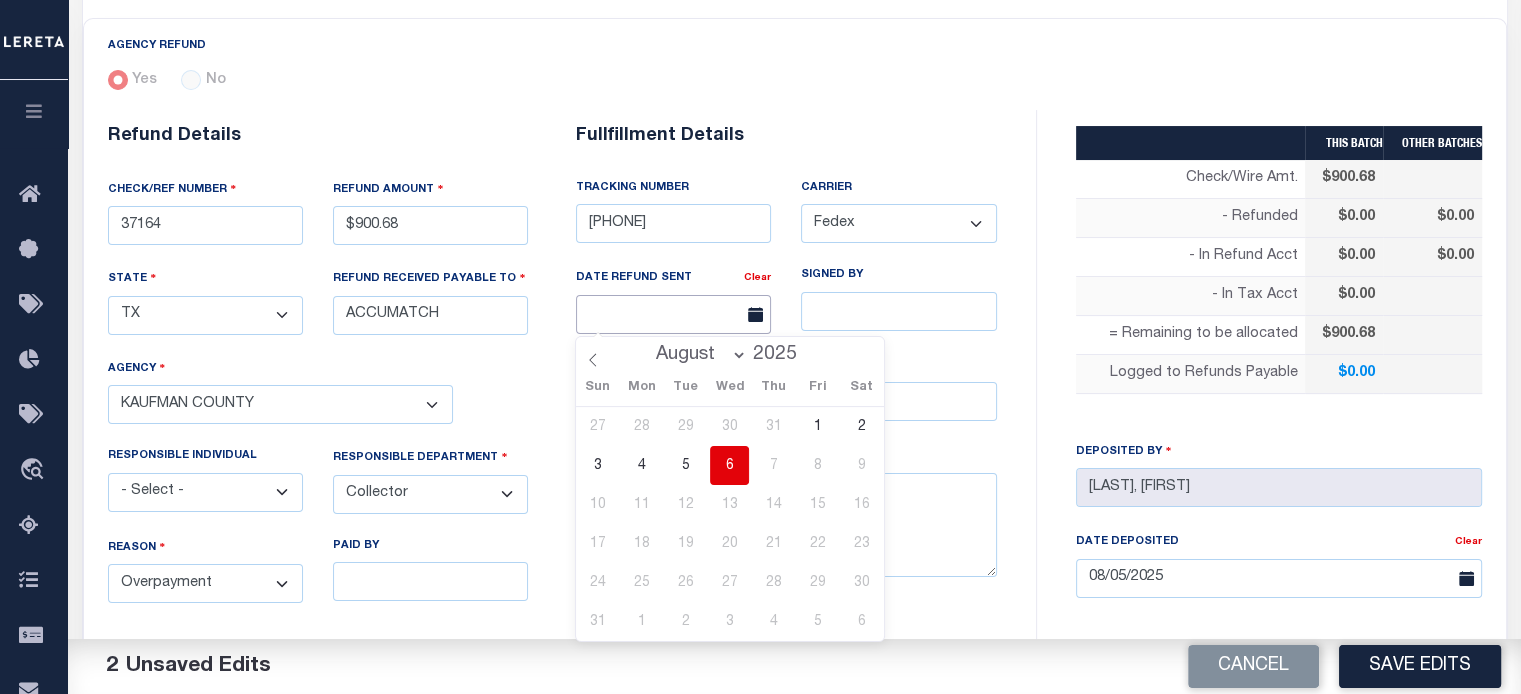 type on "08/06/2025" 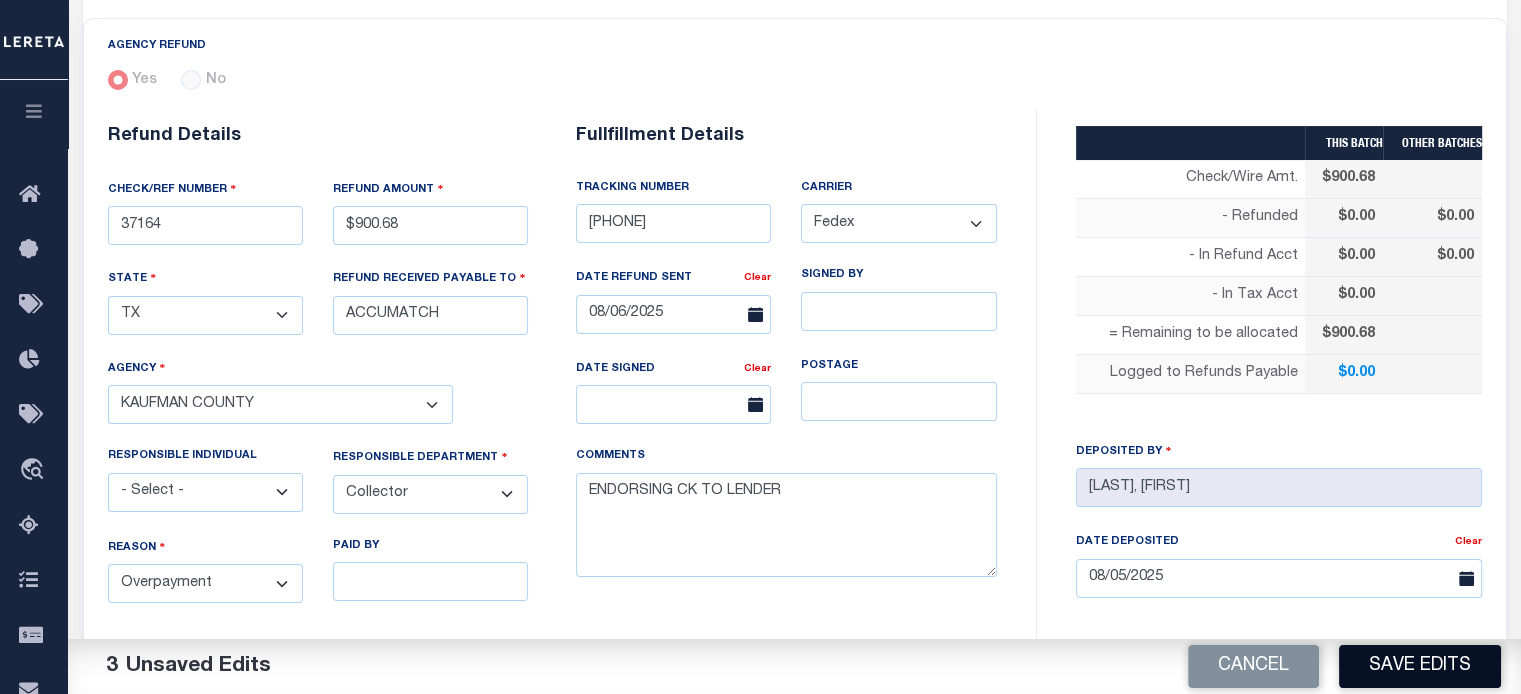click on "Save Edits" at bounding box center [1420, 666] 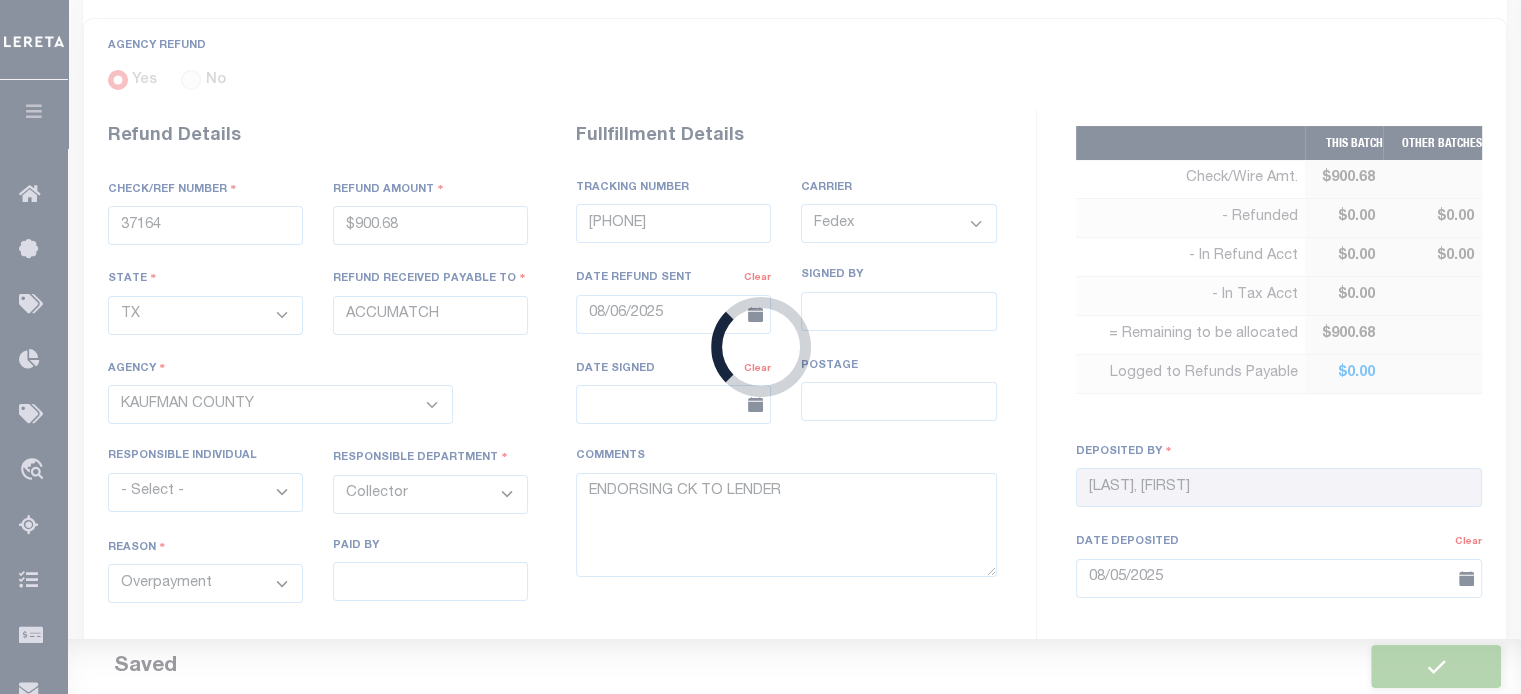 type on "$900.68" 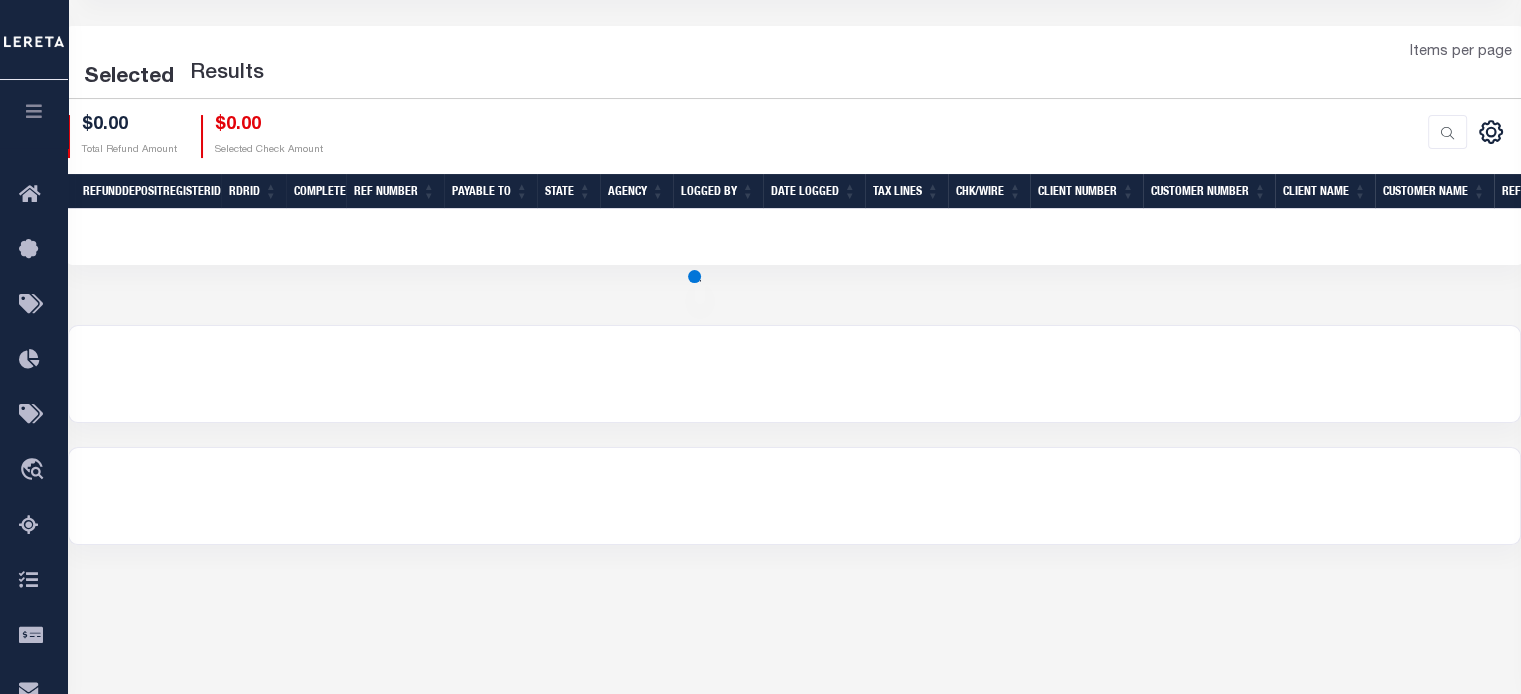 scroll, scrollTop: 200, scrollLeft: 0, axis: vertical 